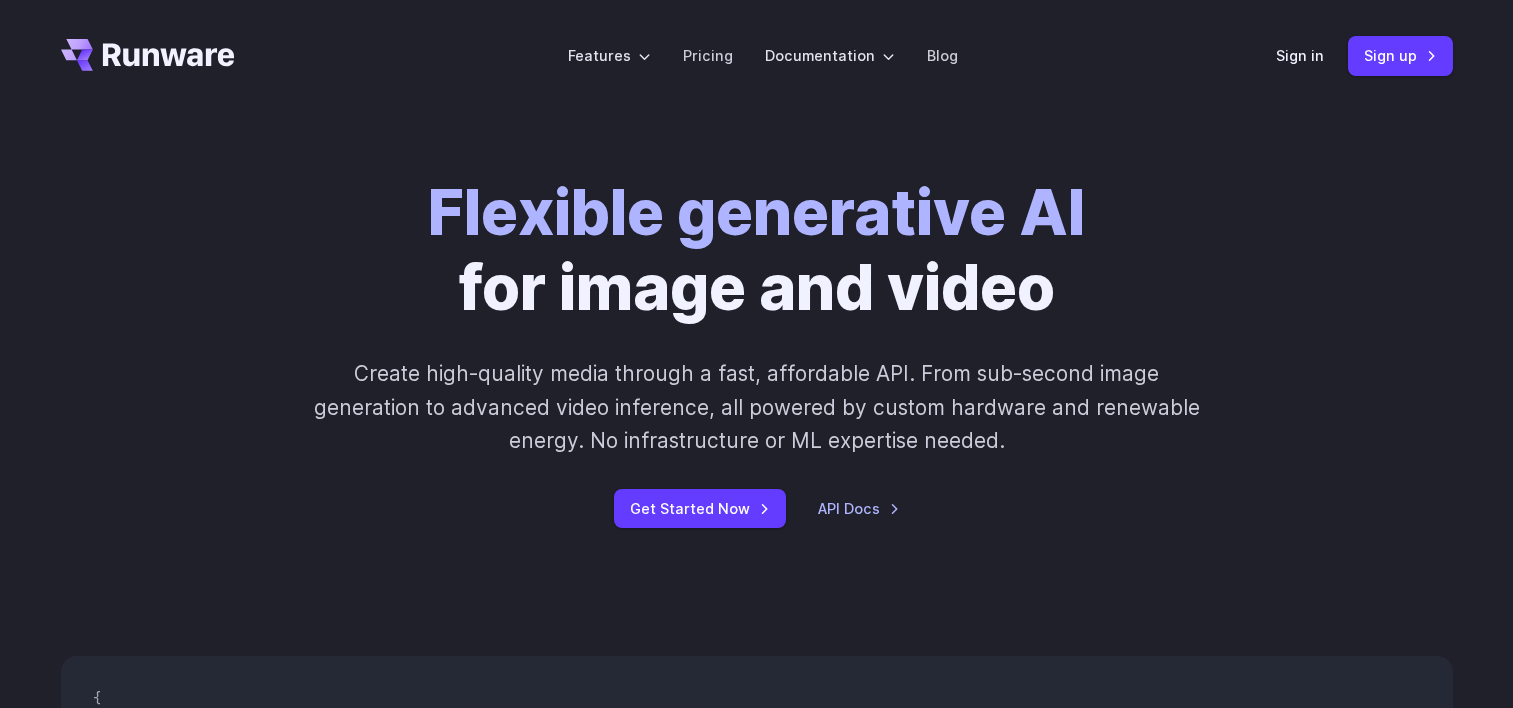 scroll, scrollTop: 0, scrollLeft: 0, axis: both 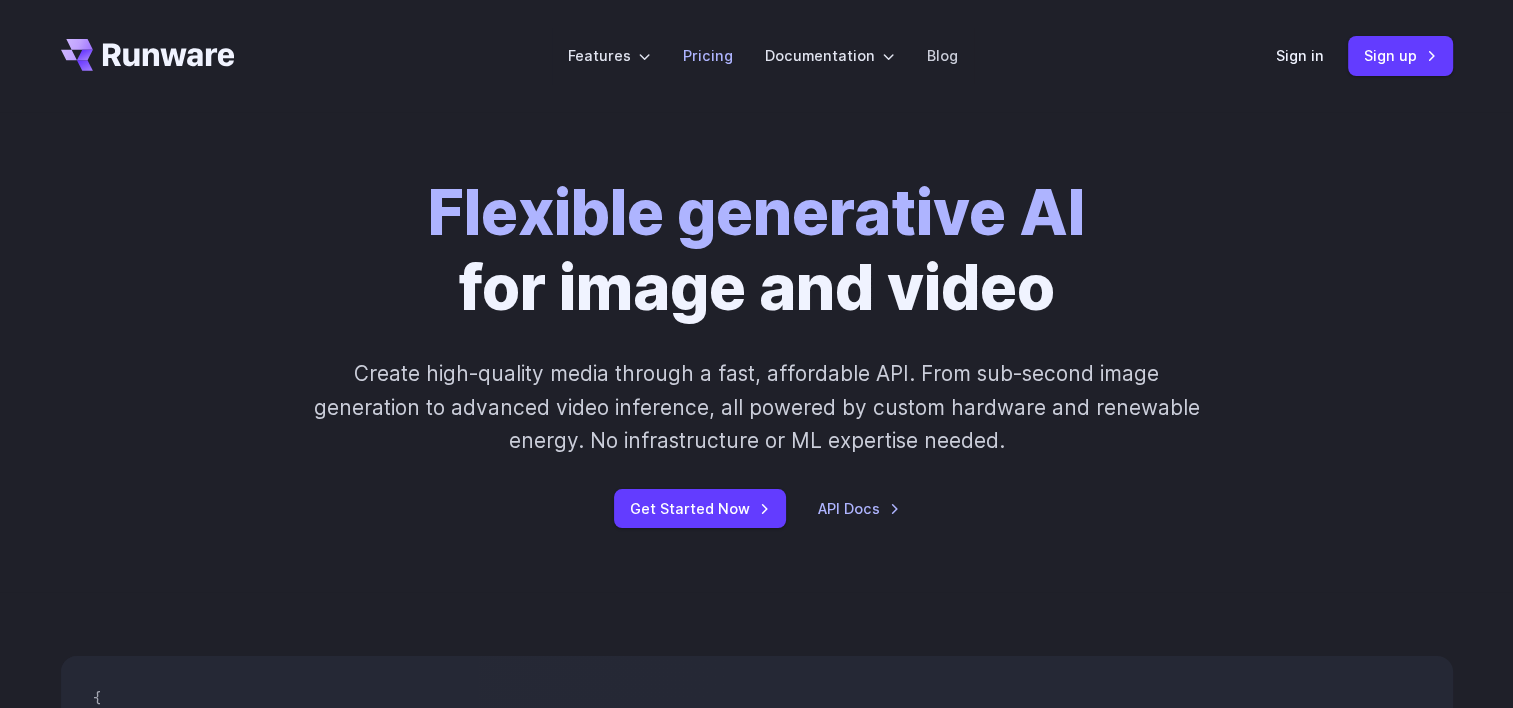 click on "Pricing" at bounding box center (708, 55) 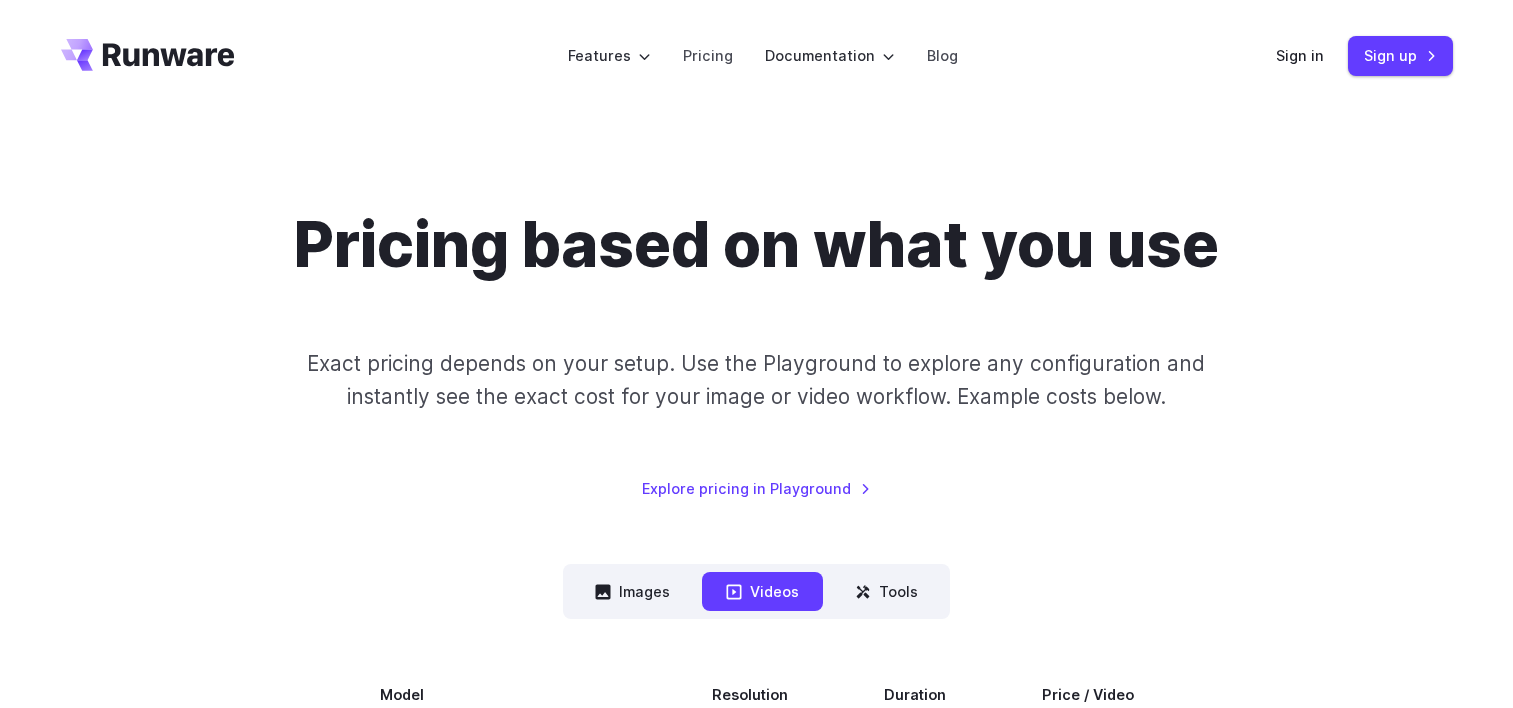 scroll, scrollTop: 195, scrollLeft: 0, axis: vertical 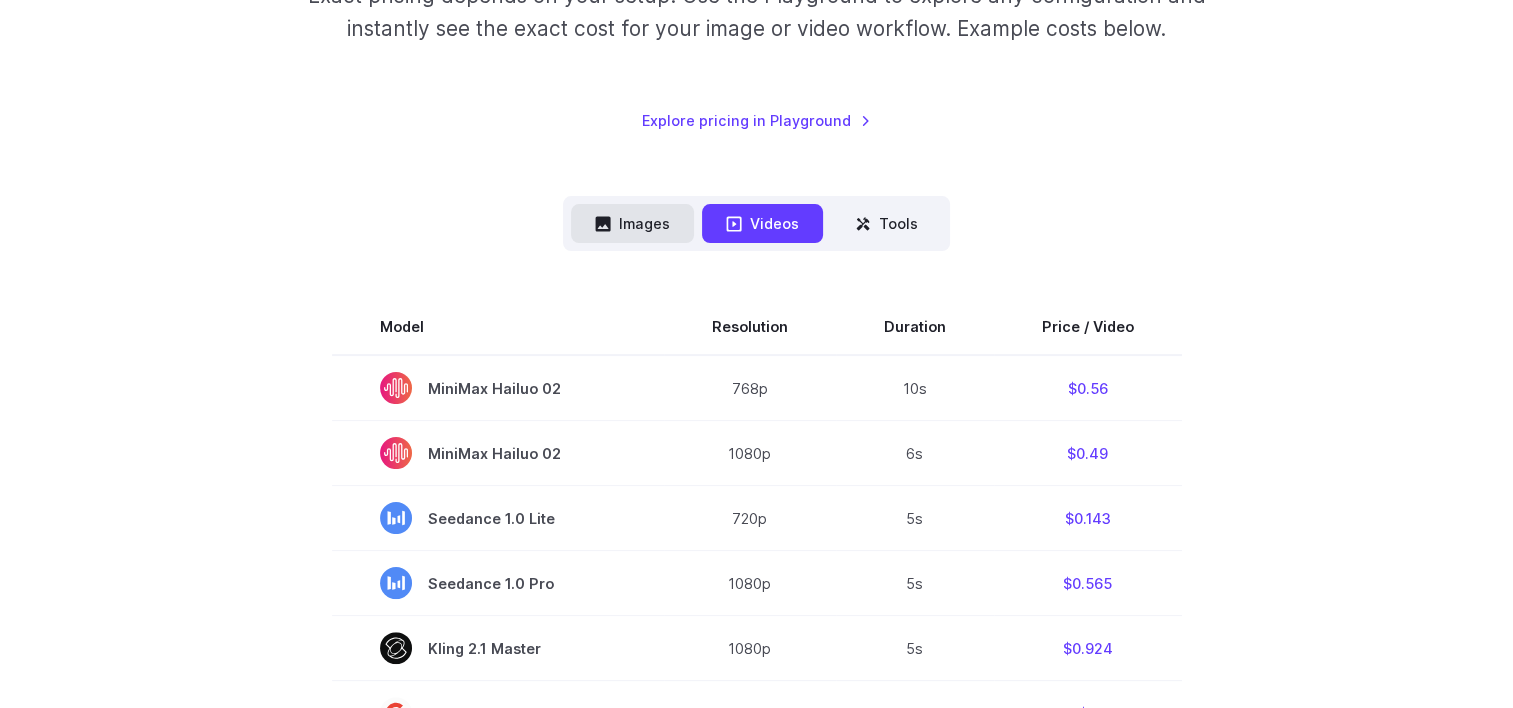 click on "Images" at bounding box center (632, 223) 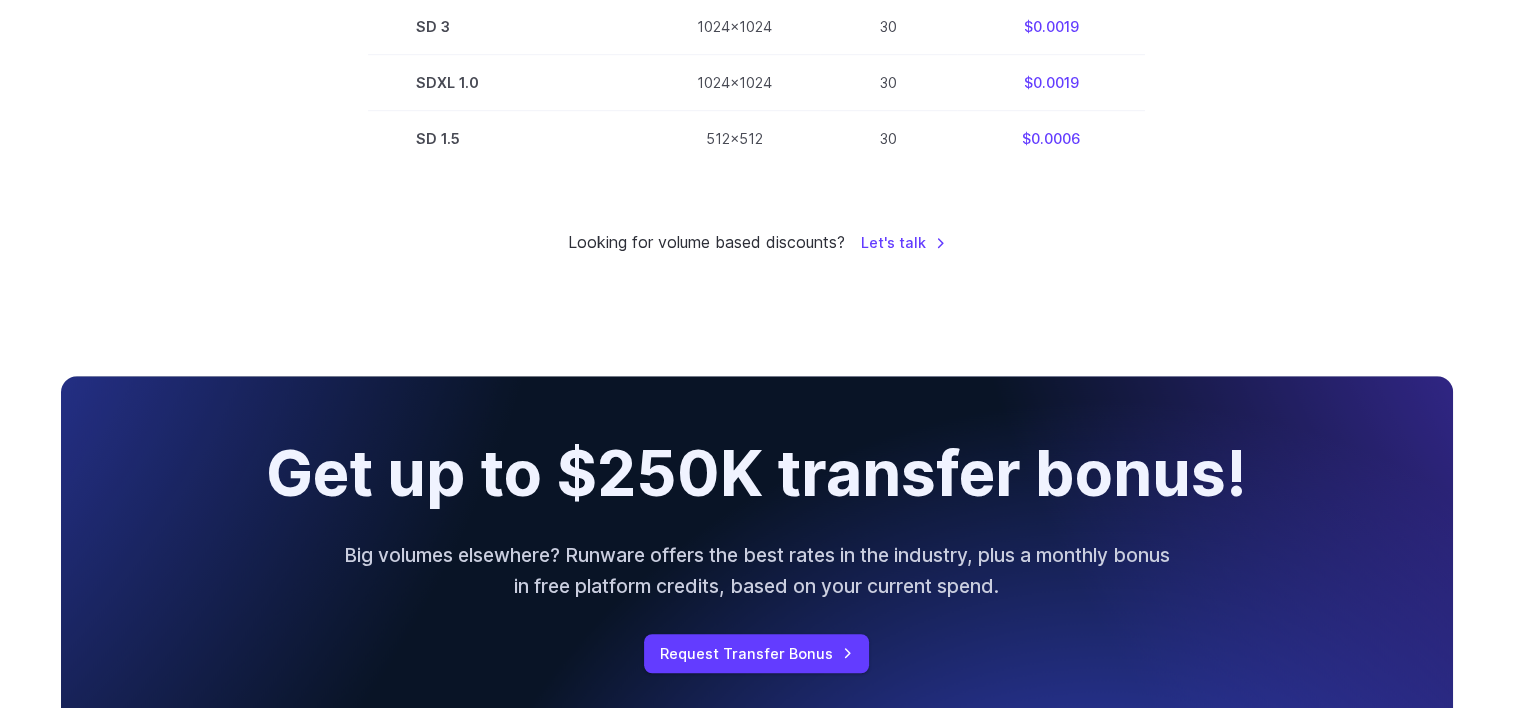scroll, scrollTop: 1455, scrollLeft: 0, axis: vertical 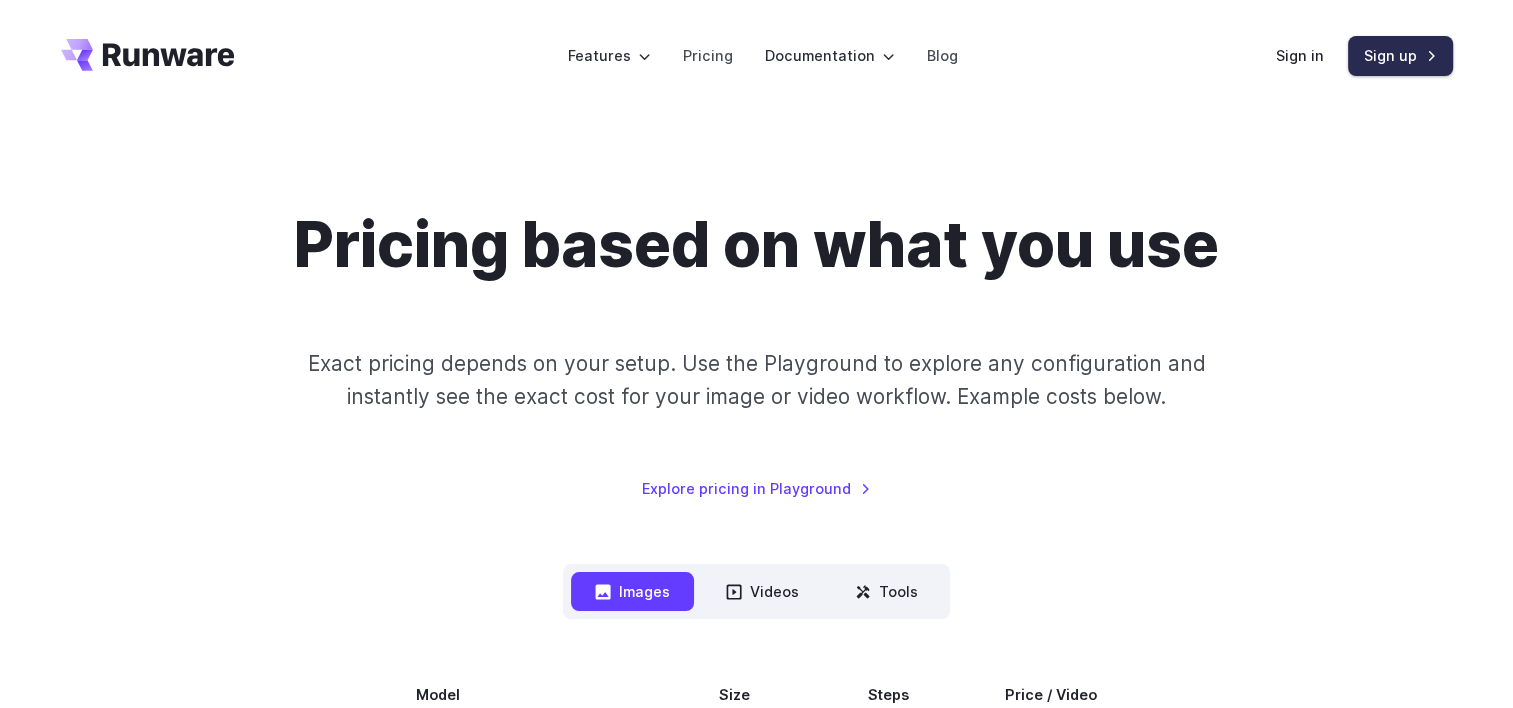 click on "Sign up" at bounding box center (1400, 55) 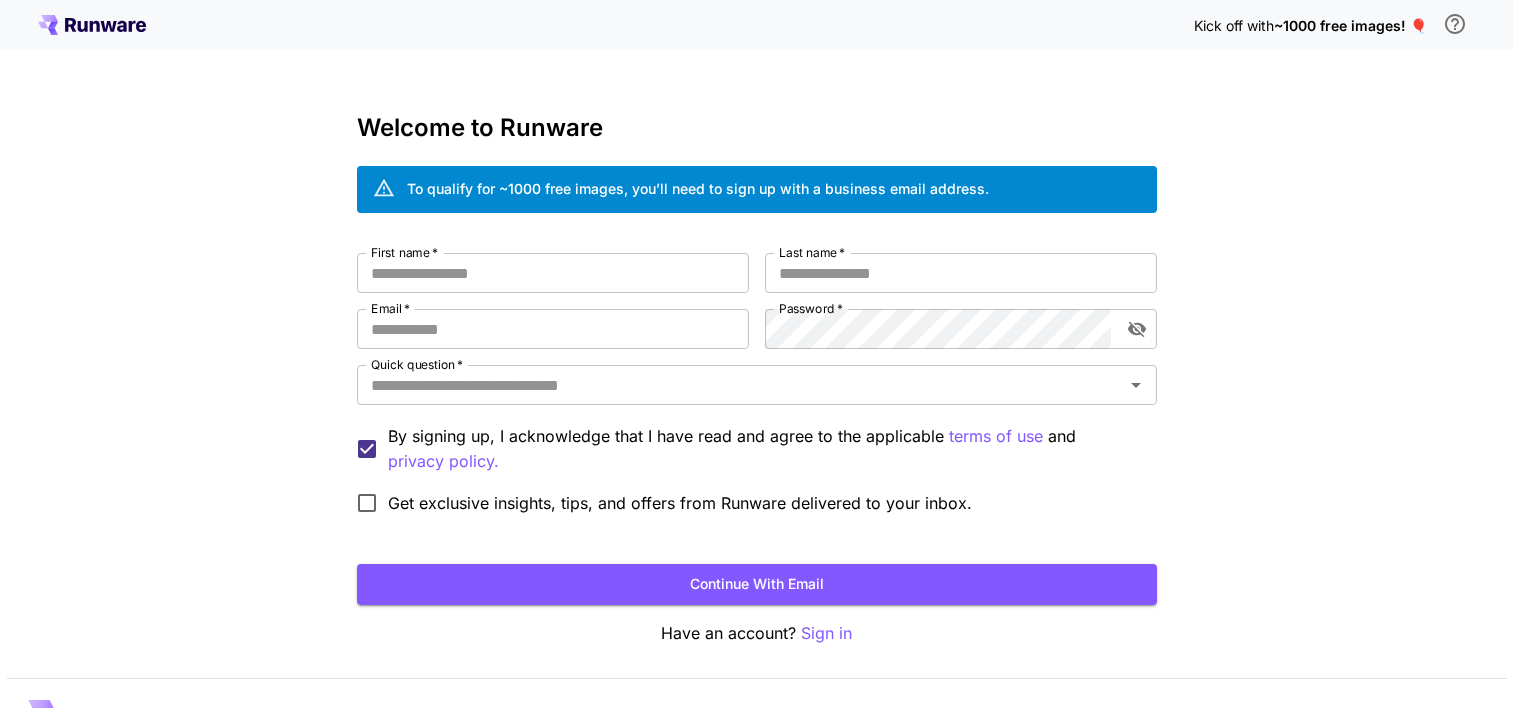 scroll, scrollTop: 0, scrollLeft: 0, axis: both 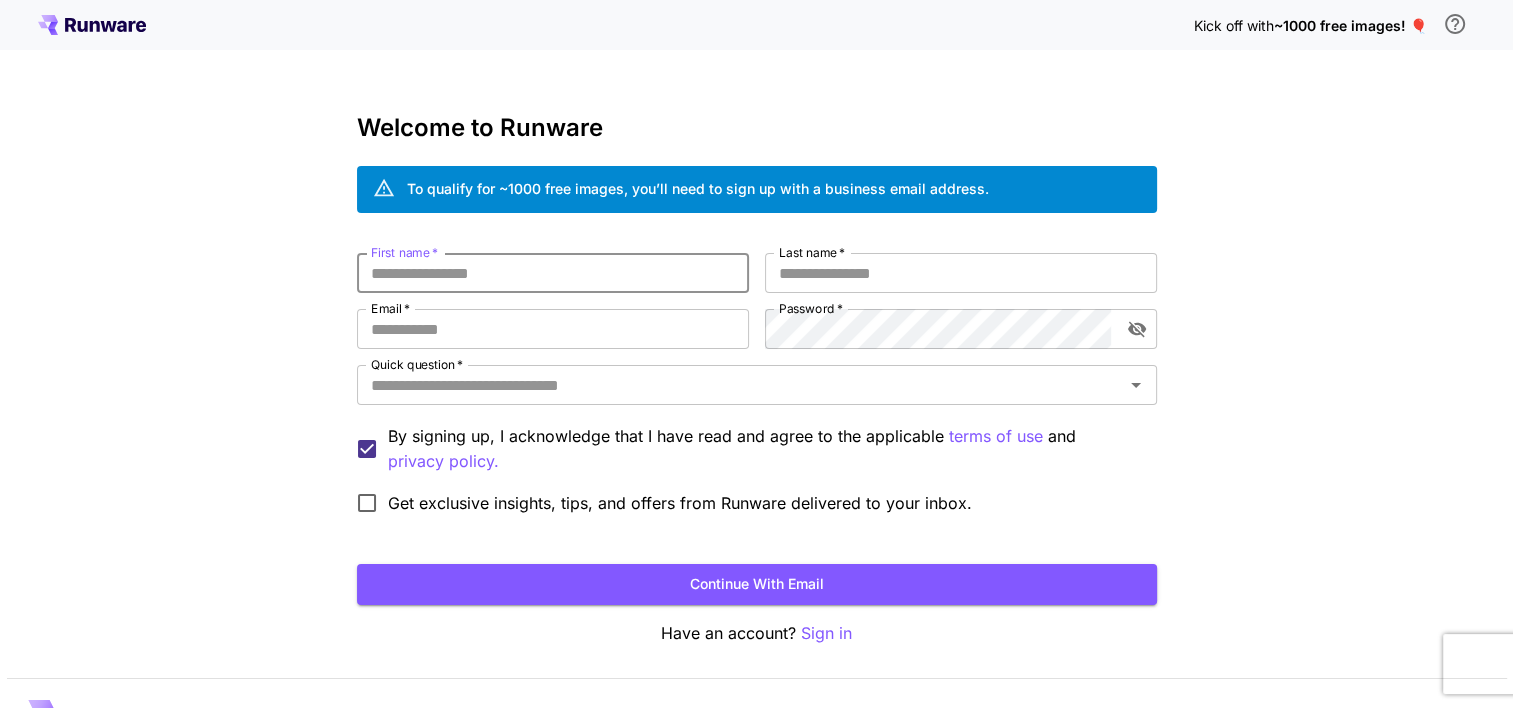 click on "First name   *" at bounding box center [553, 273] 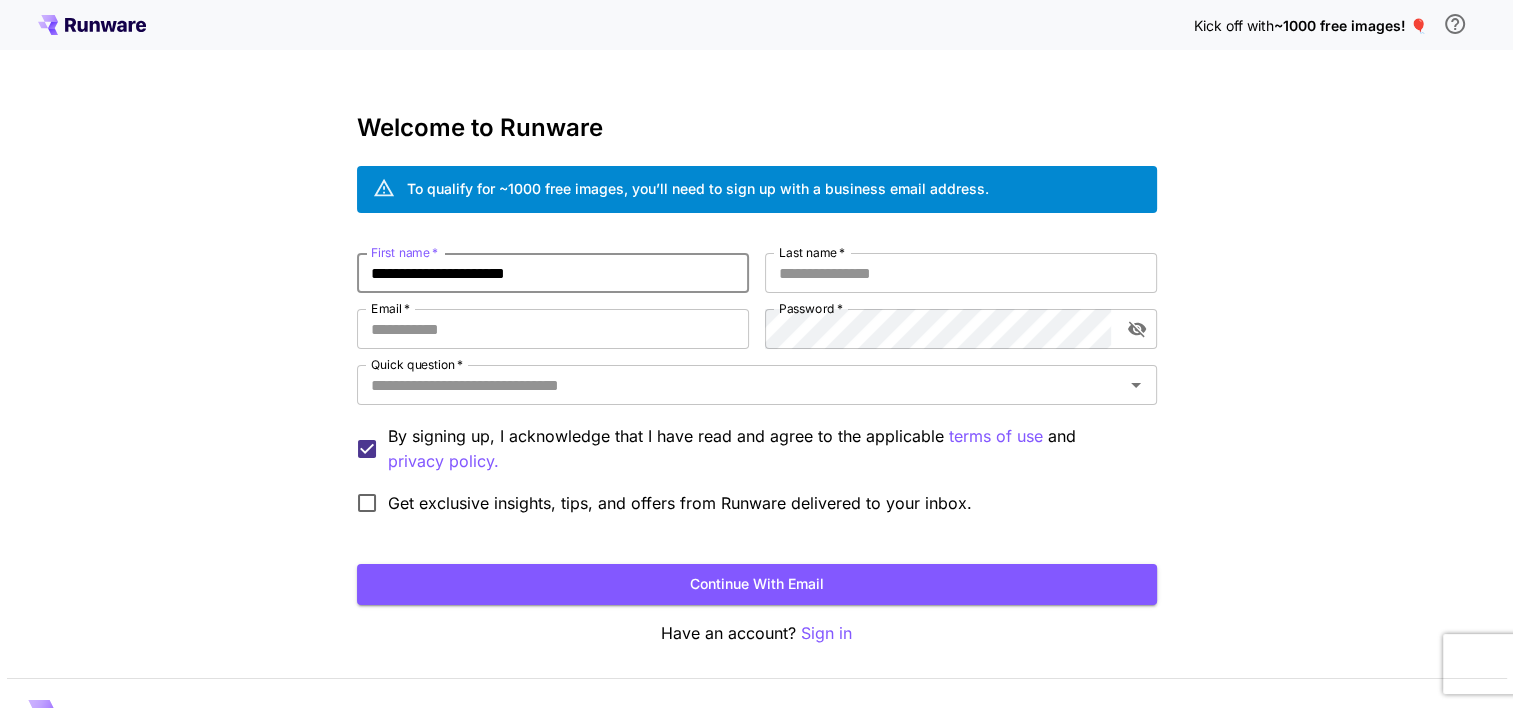 type on "**********" 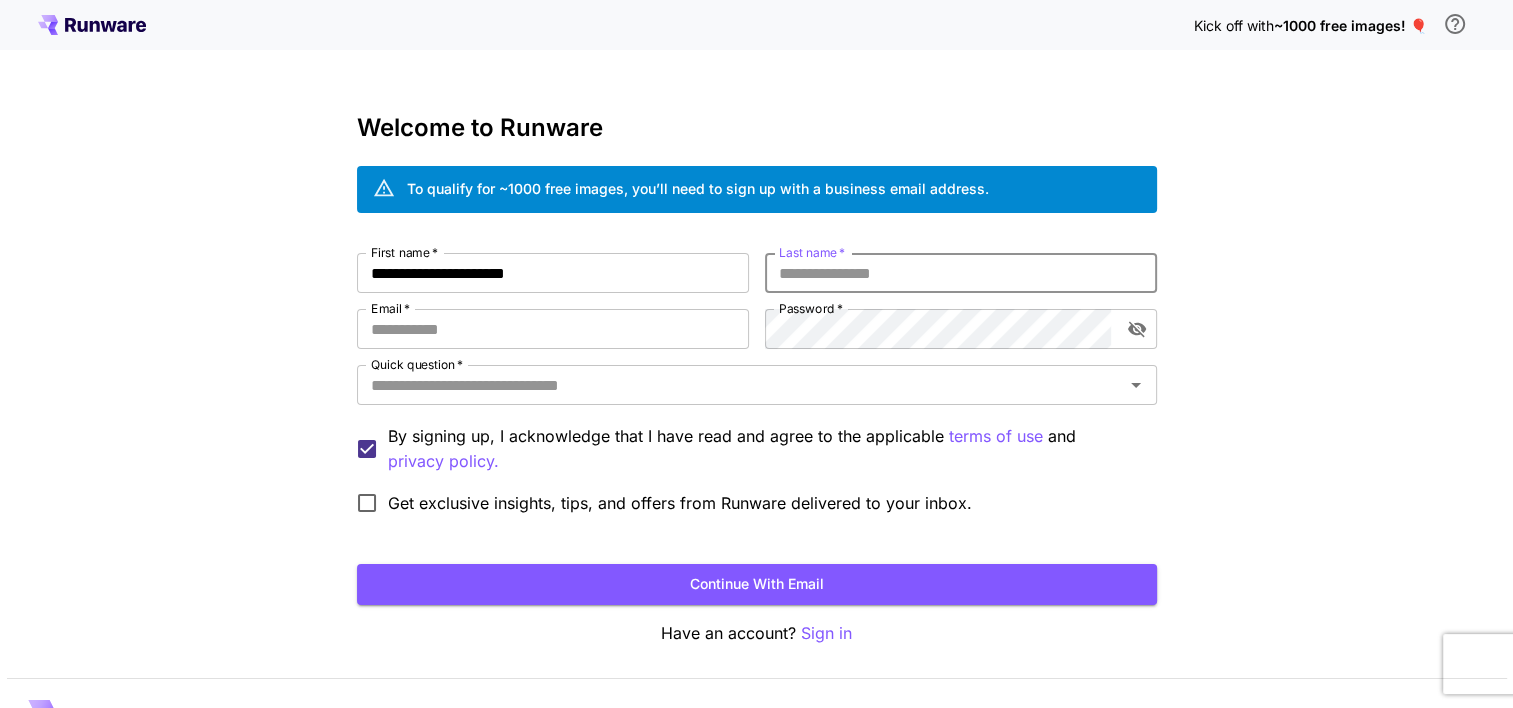 click on "Last name   *" at bounding box center (961, 273) 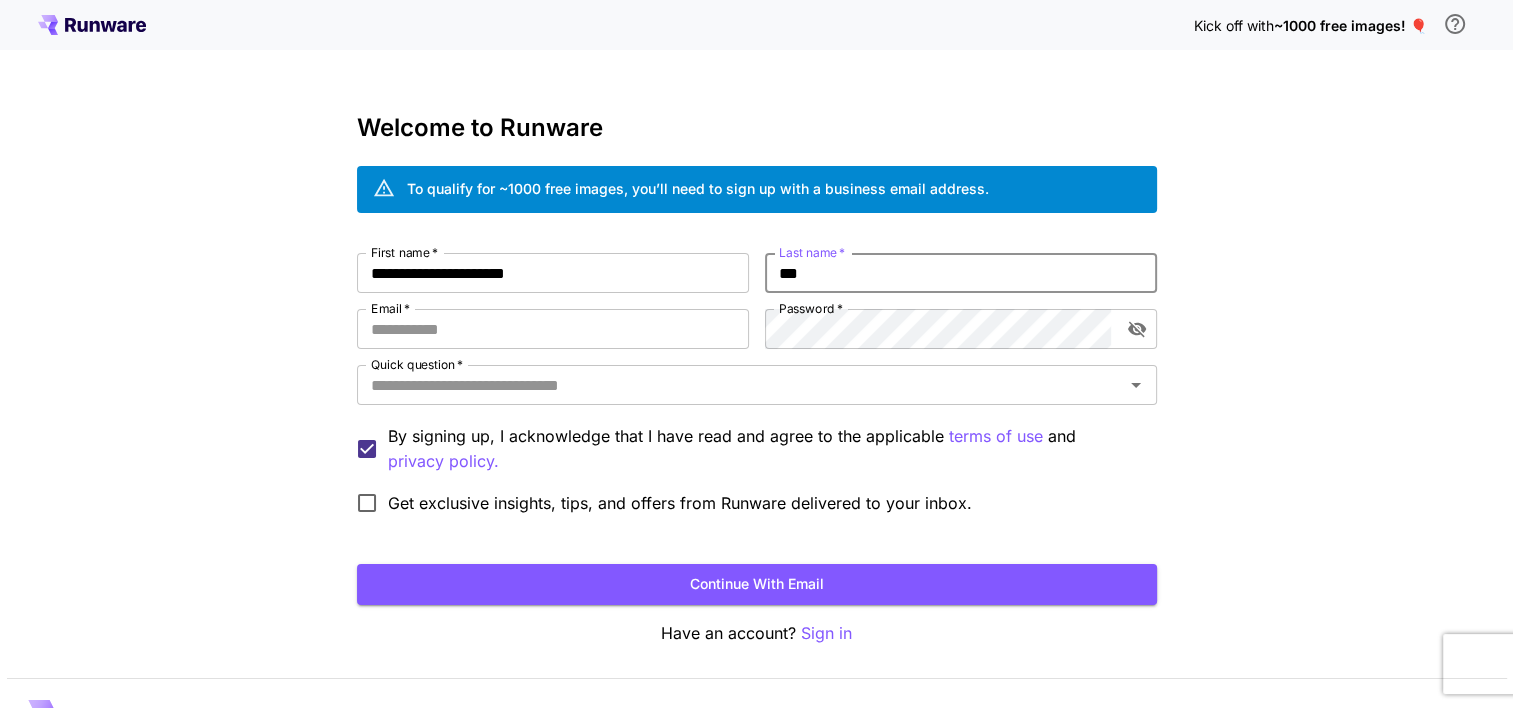 type on "***" 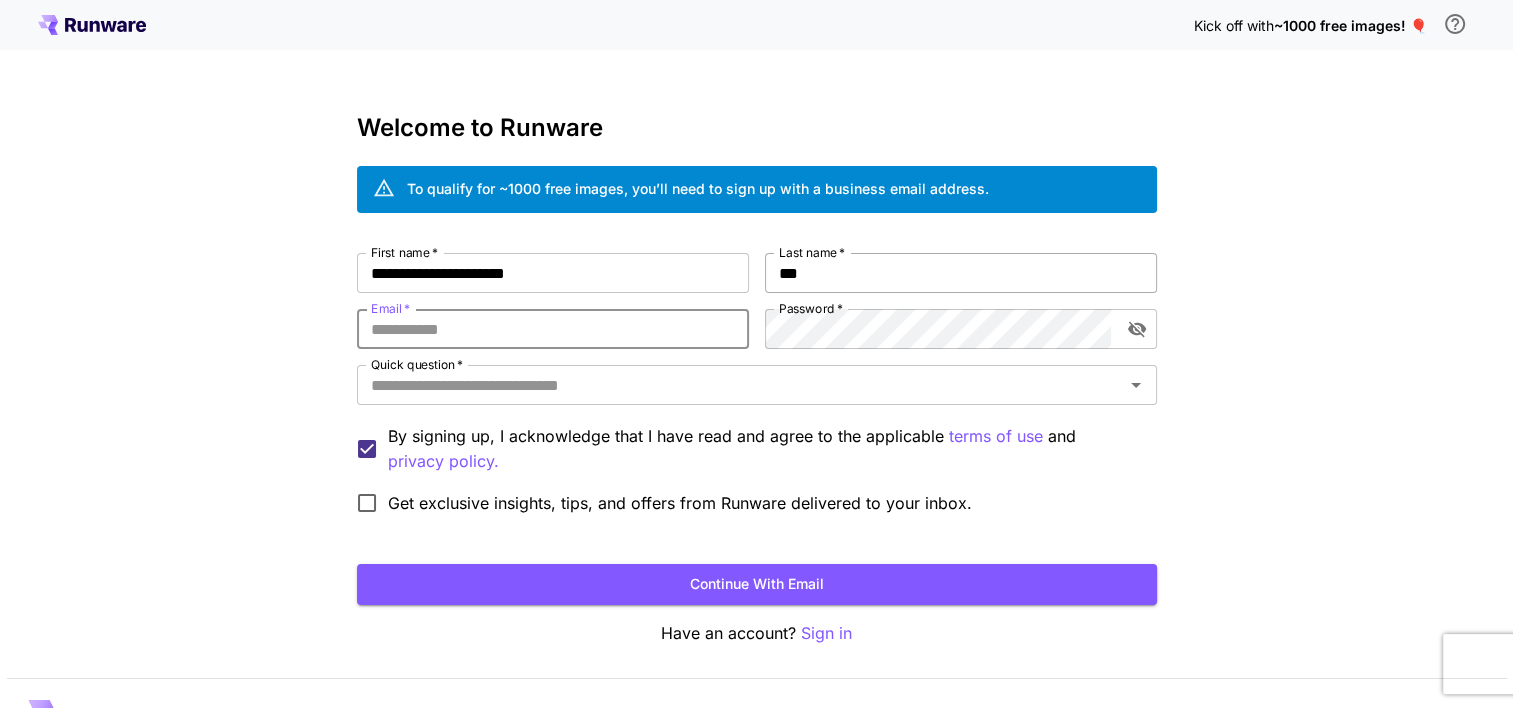 paste on "**********" 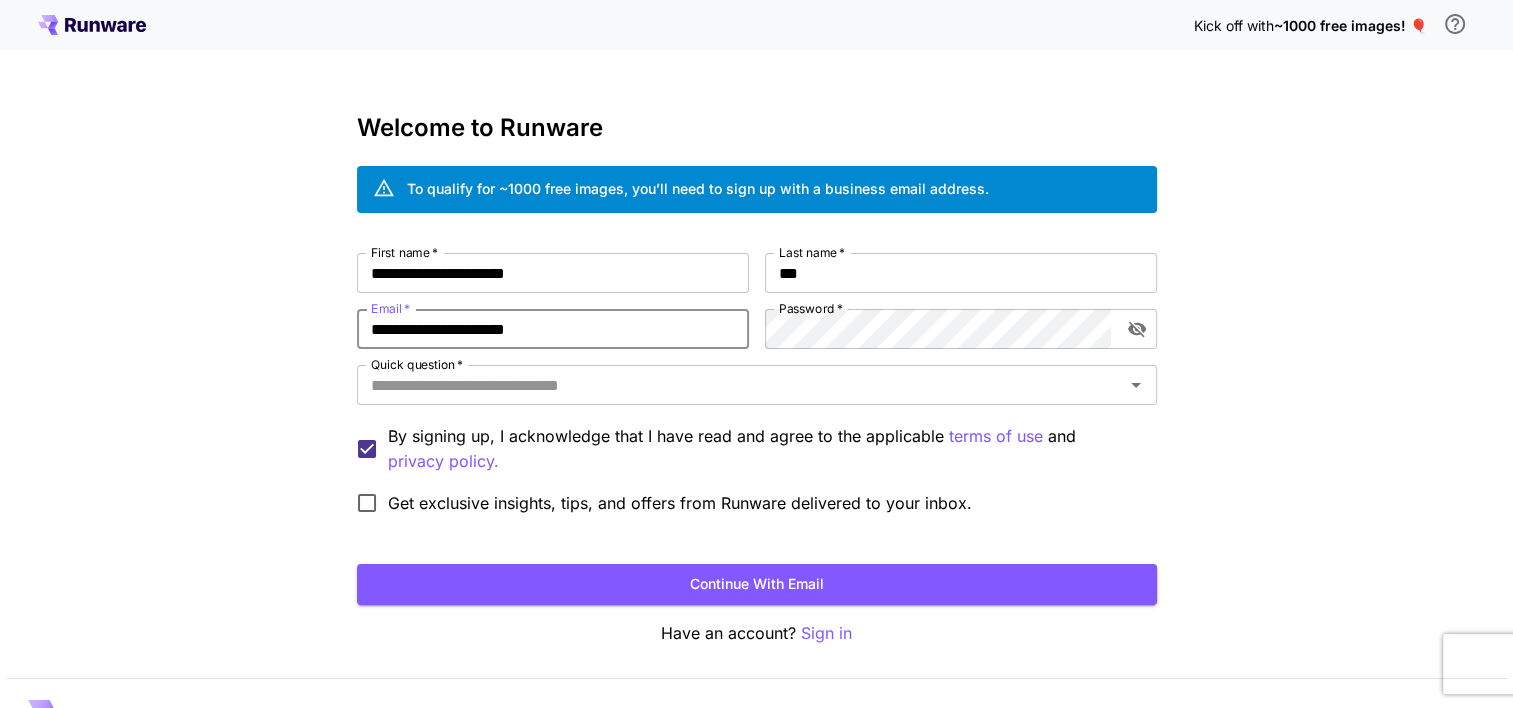 type on "**********" 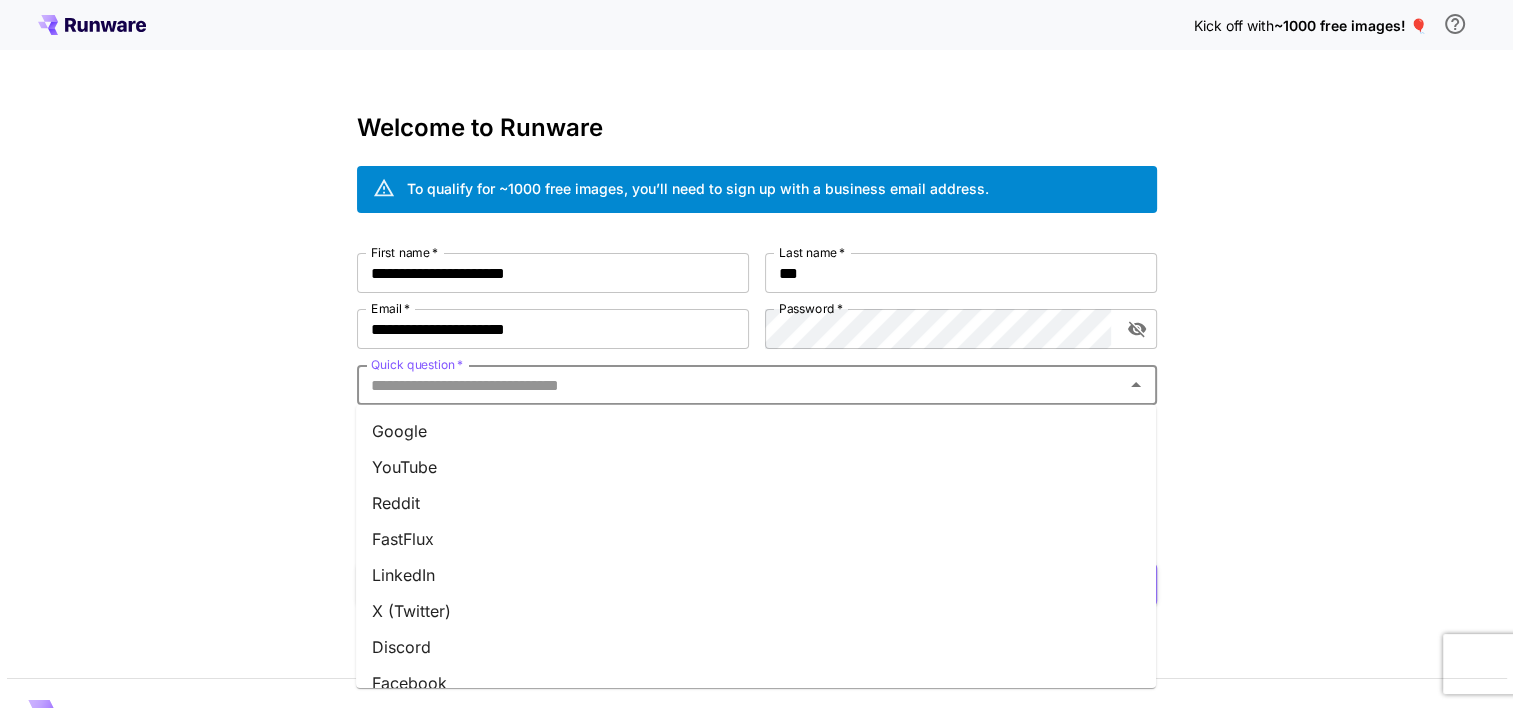 click on "Quick question   *" at bounding box center [740, 385] 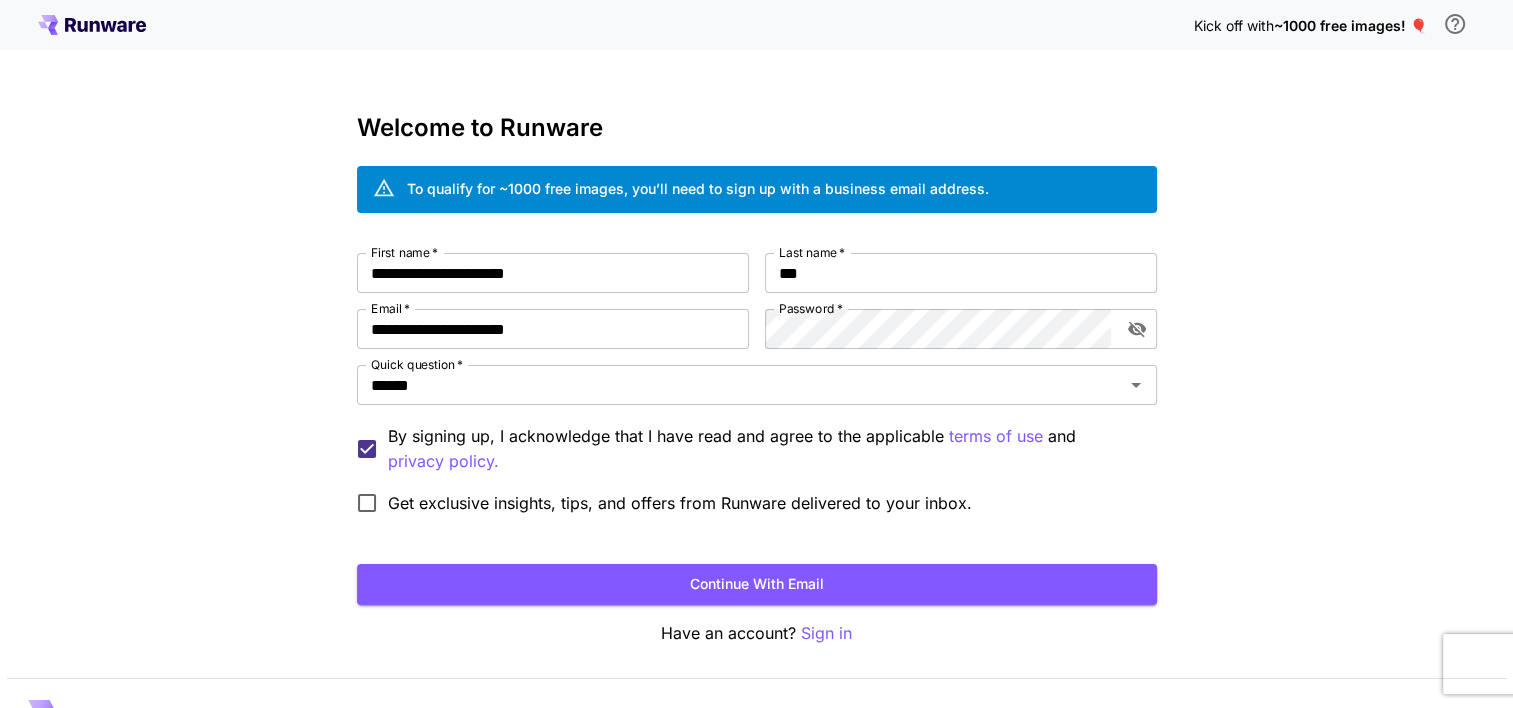scroll, scrollTop: 44, scrollLeft: 0, axis: vertical 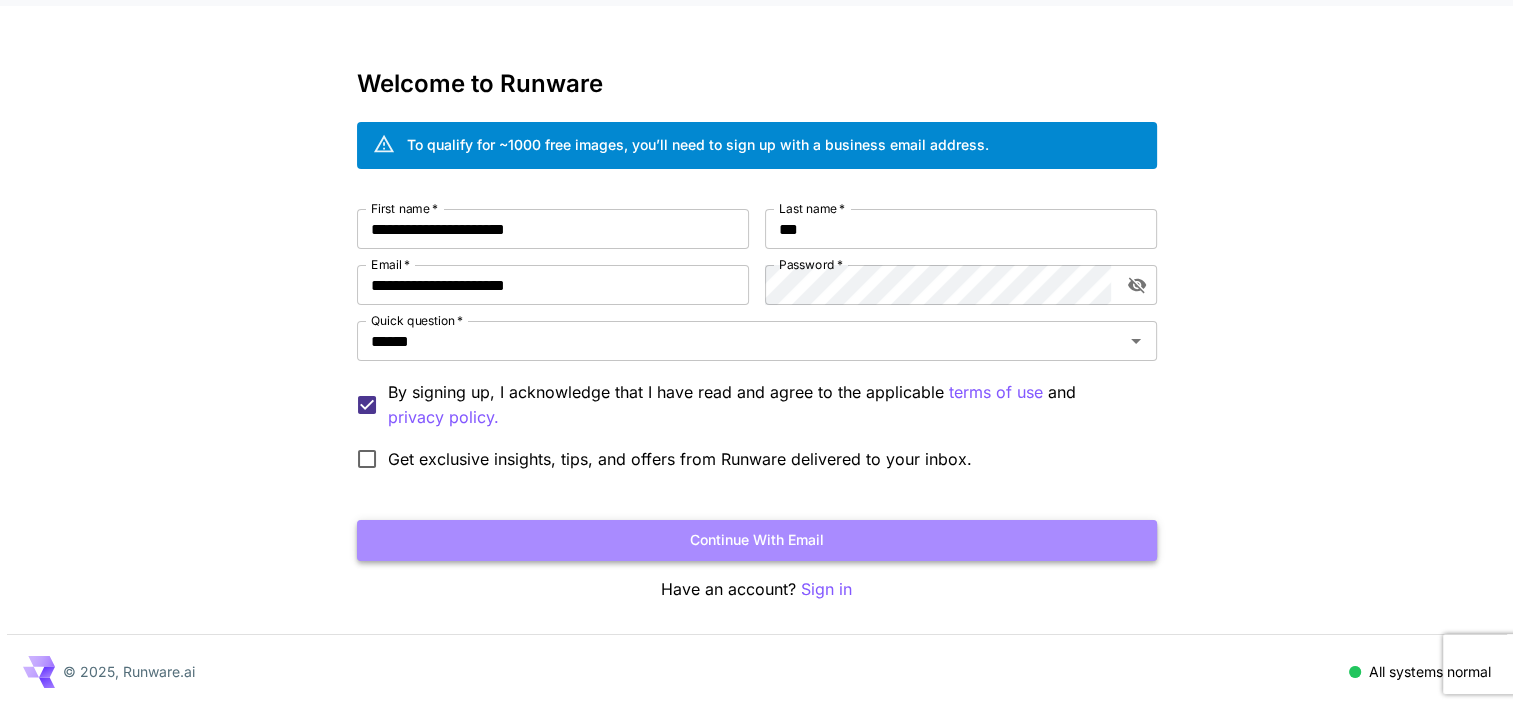 click on "Continue with email" at bounding box center [757, 540] 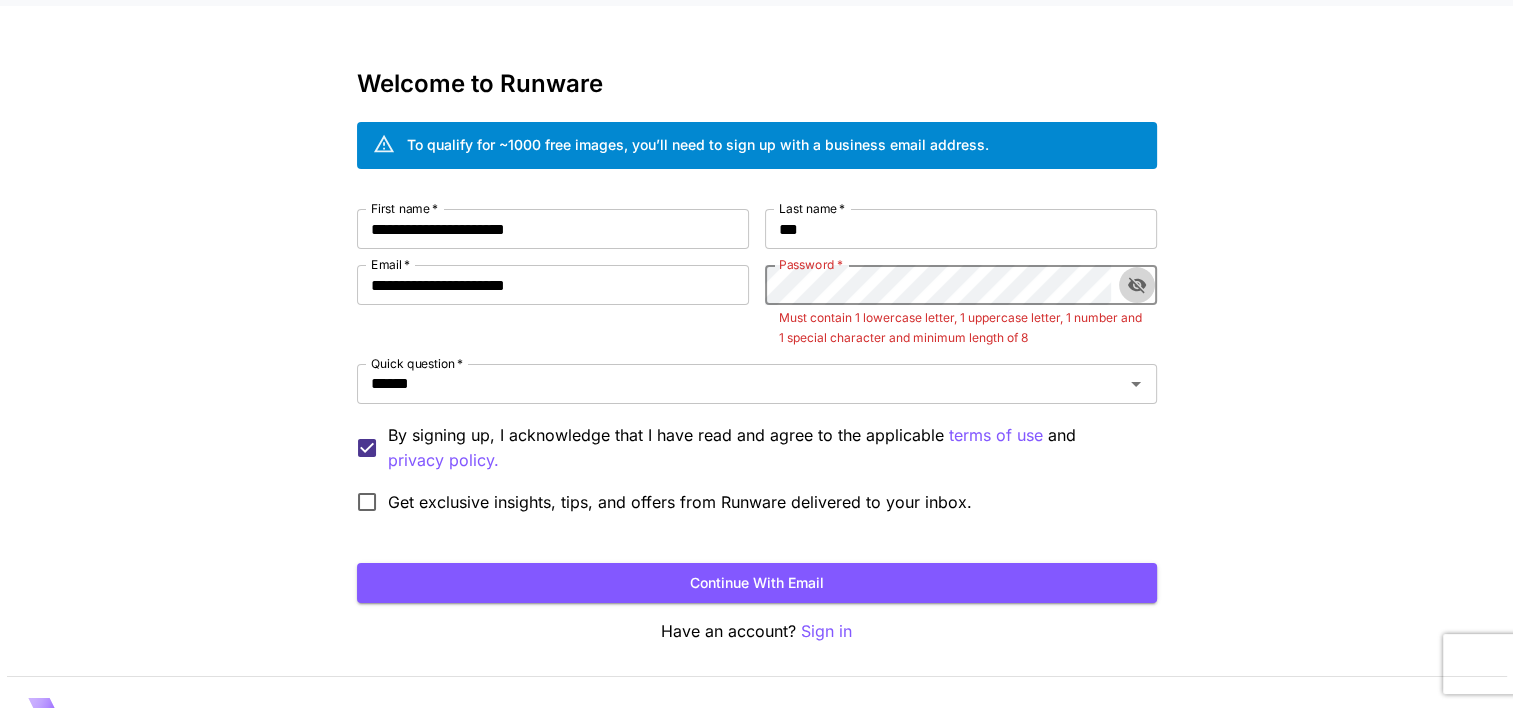 click 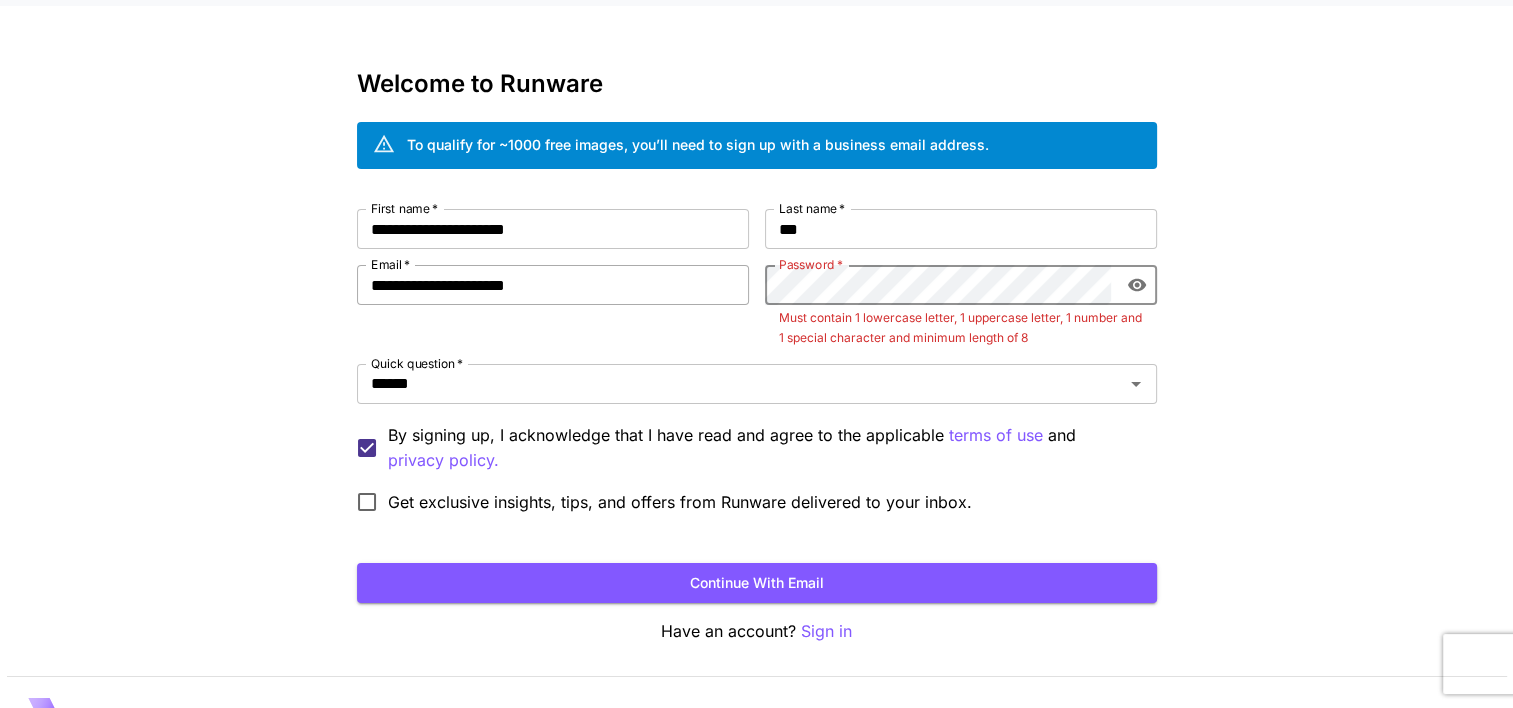 click on "**********" at bounding box center [757, 366] 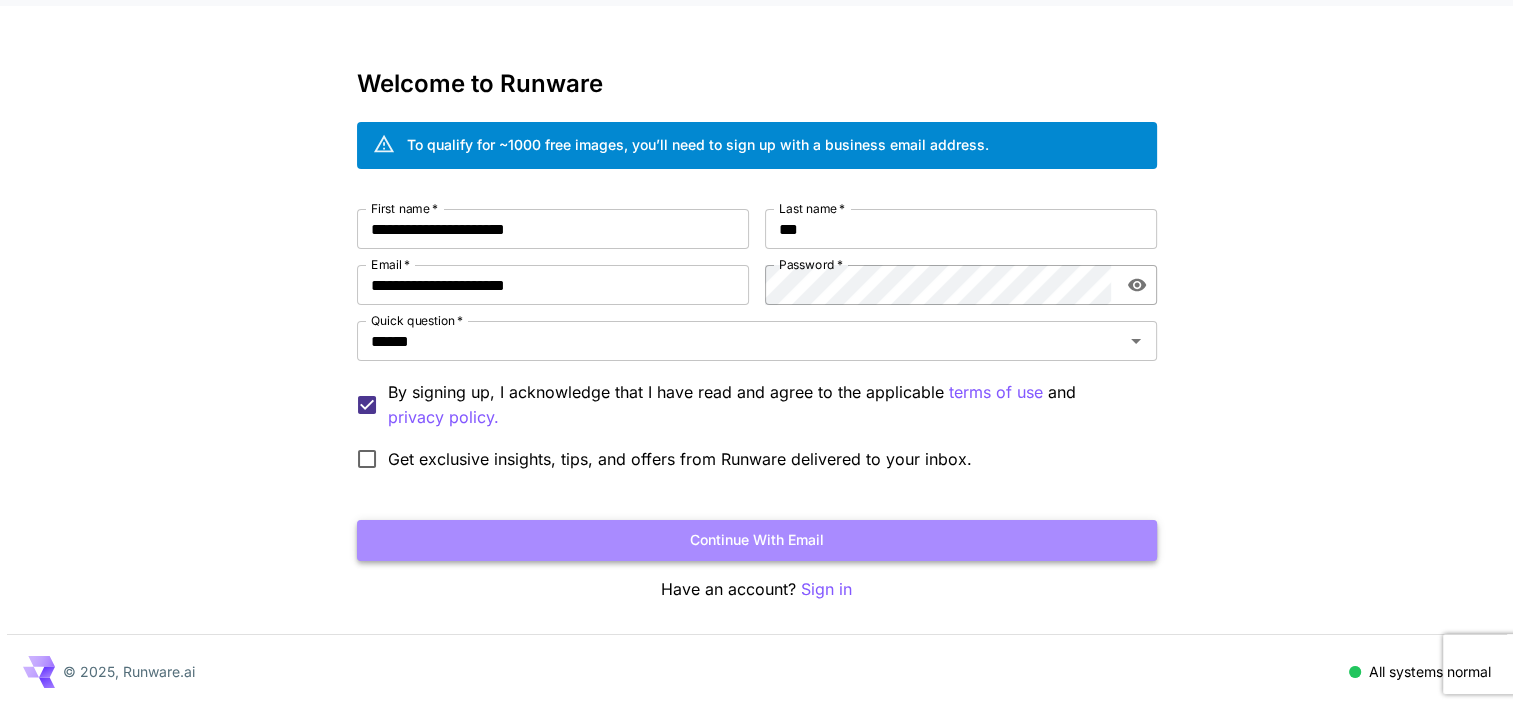 click on "Continue with email" at bounding box center [757, 540] 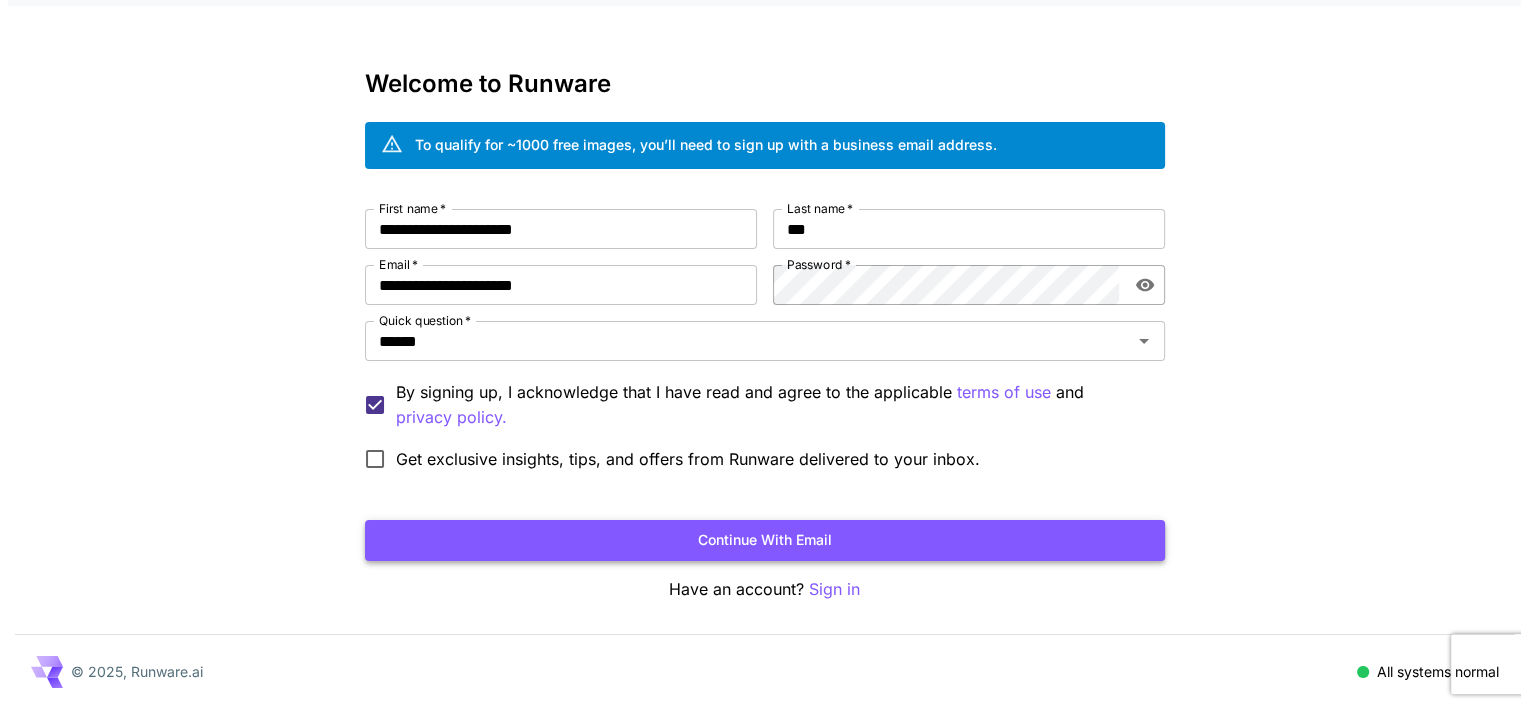 scroll, scrollTop: 0, scrollLeft: 0, axis: both 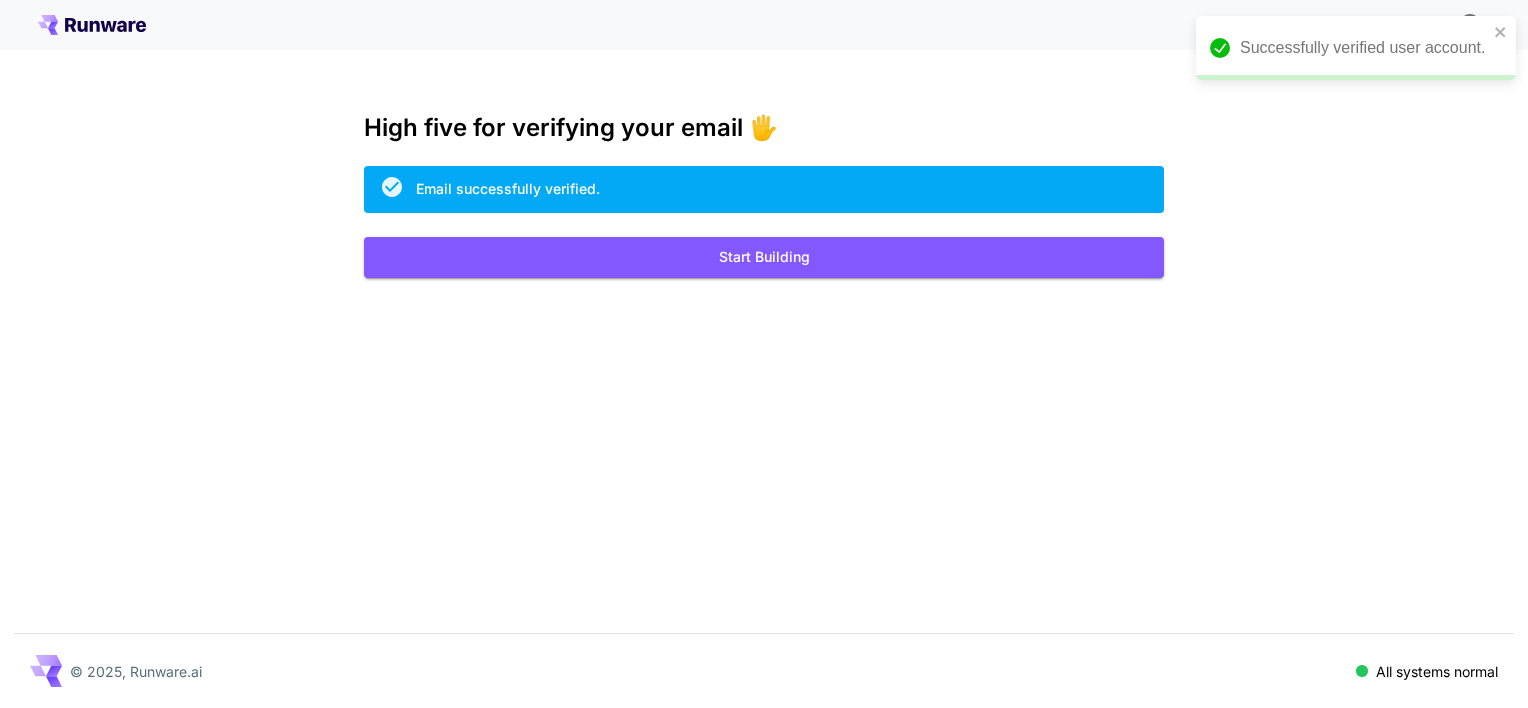 click 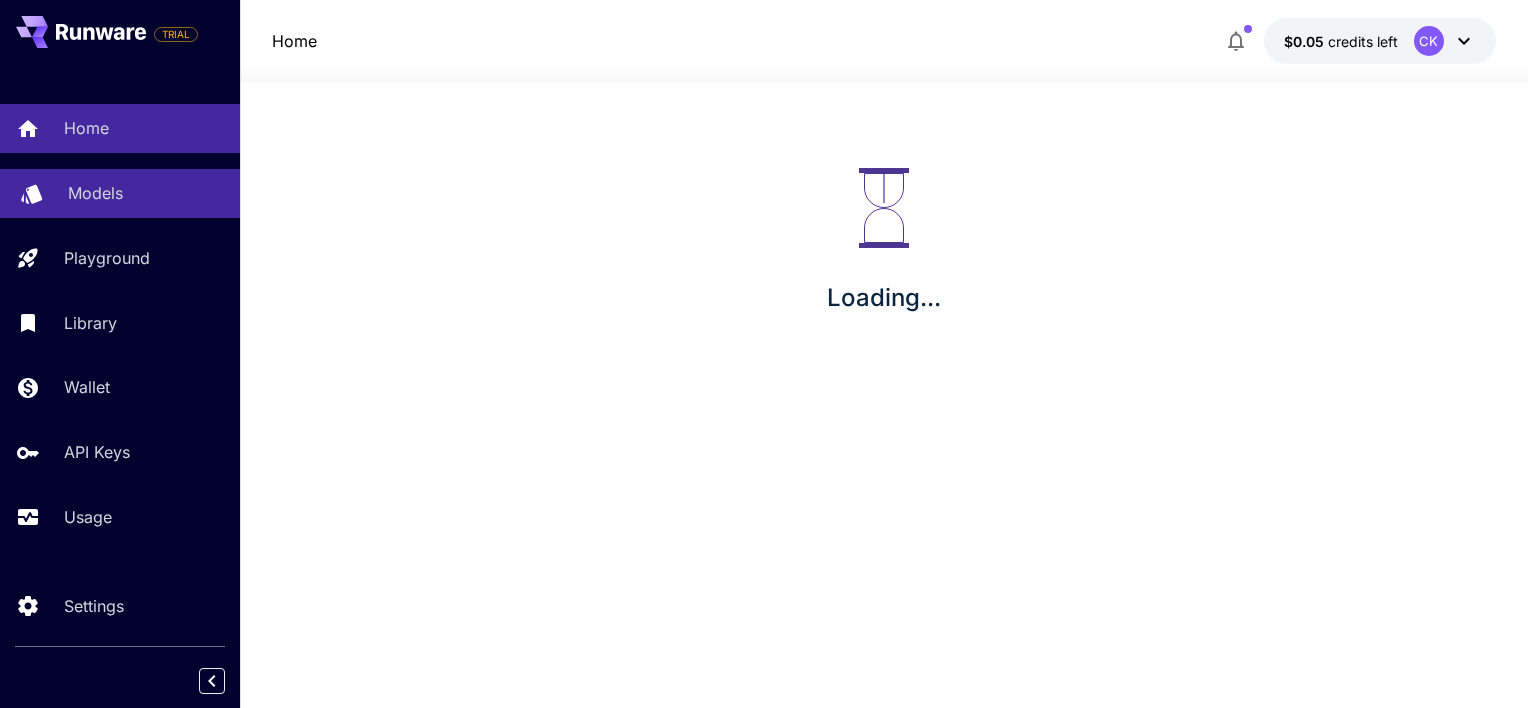 click on "Models" at bounding box center [120, 193] 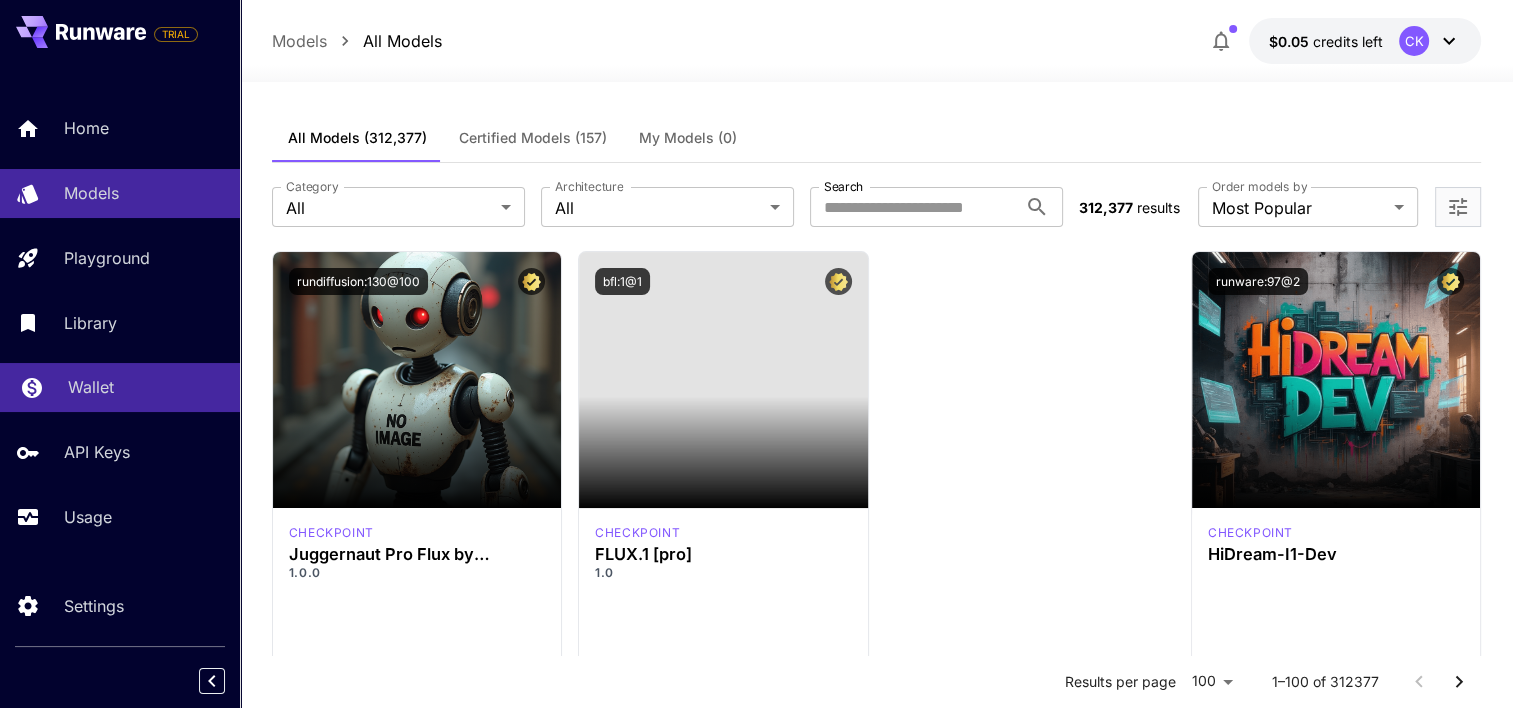 click on "Wallet" at bounding box center (91, 387) 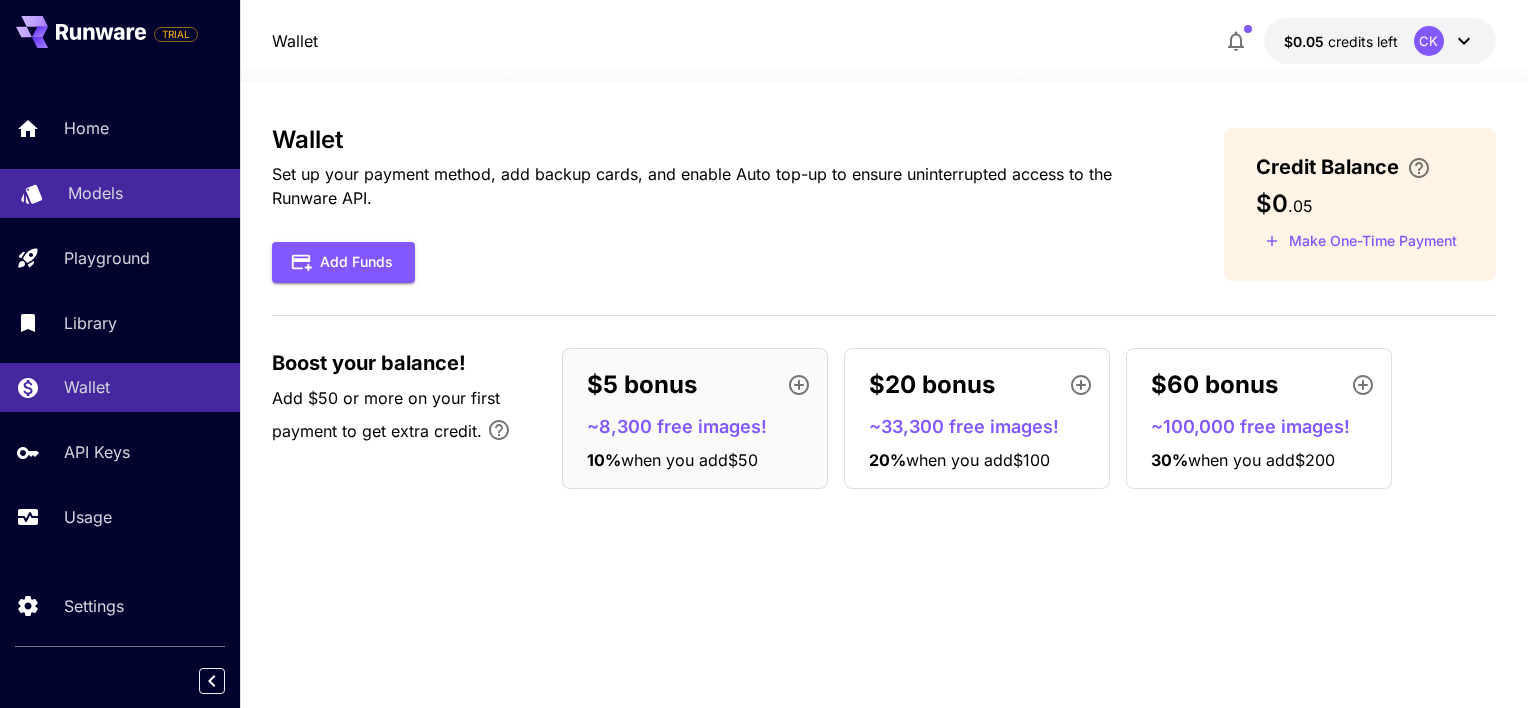 click on "Models" at bounding box center [146, 193] 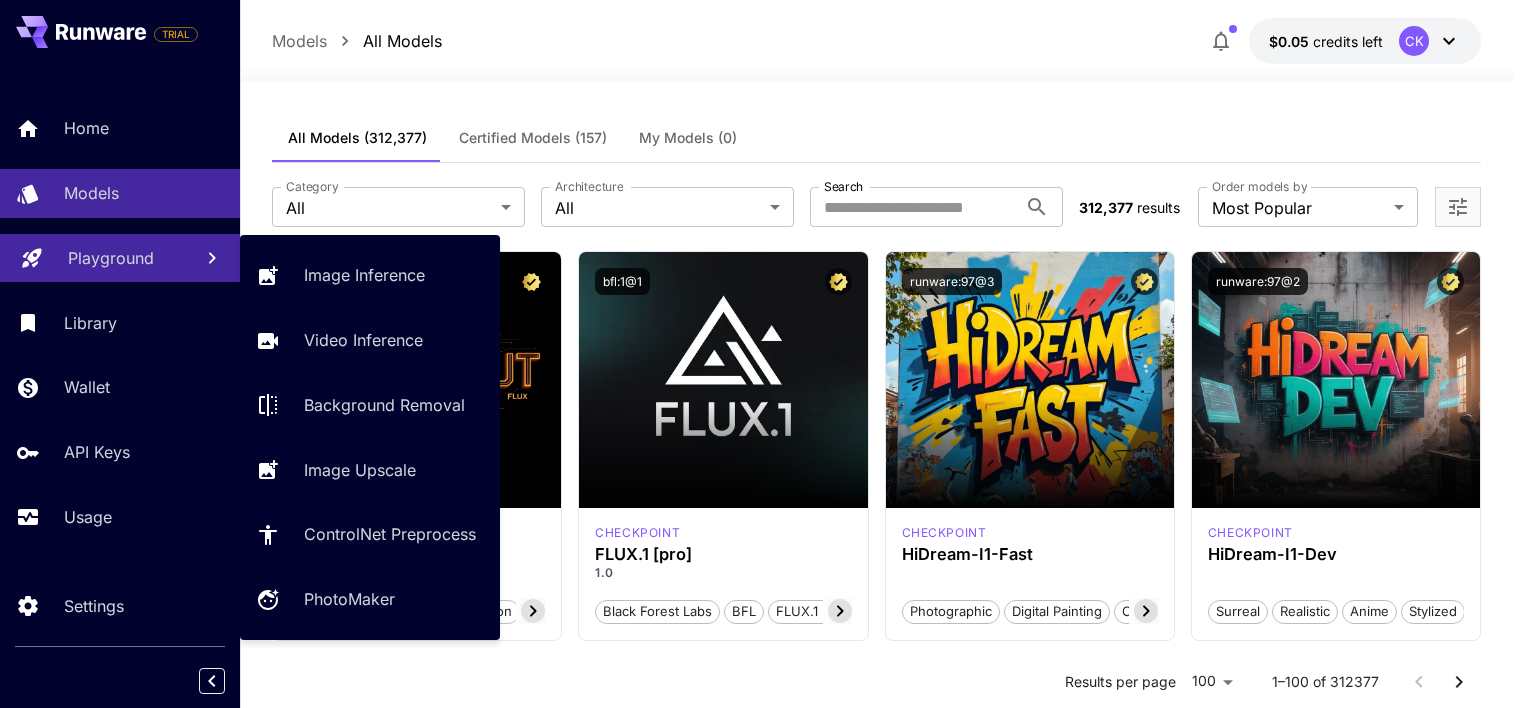 click on "Playground" at bounding box center (120, 258) 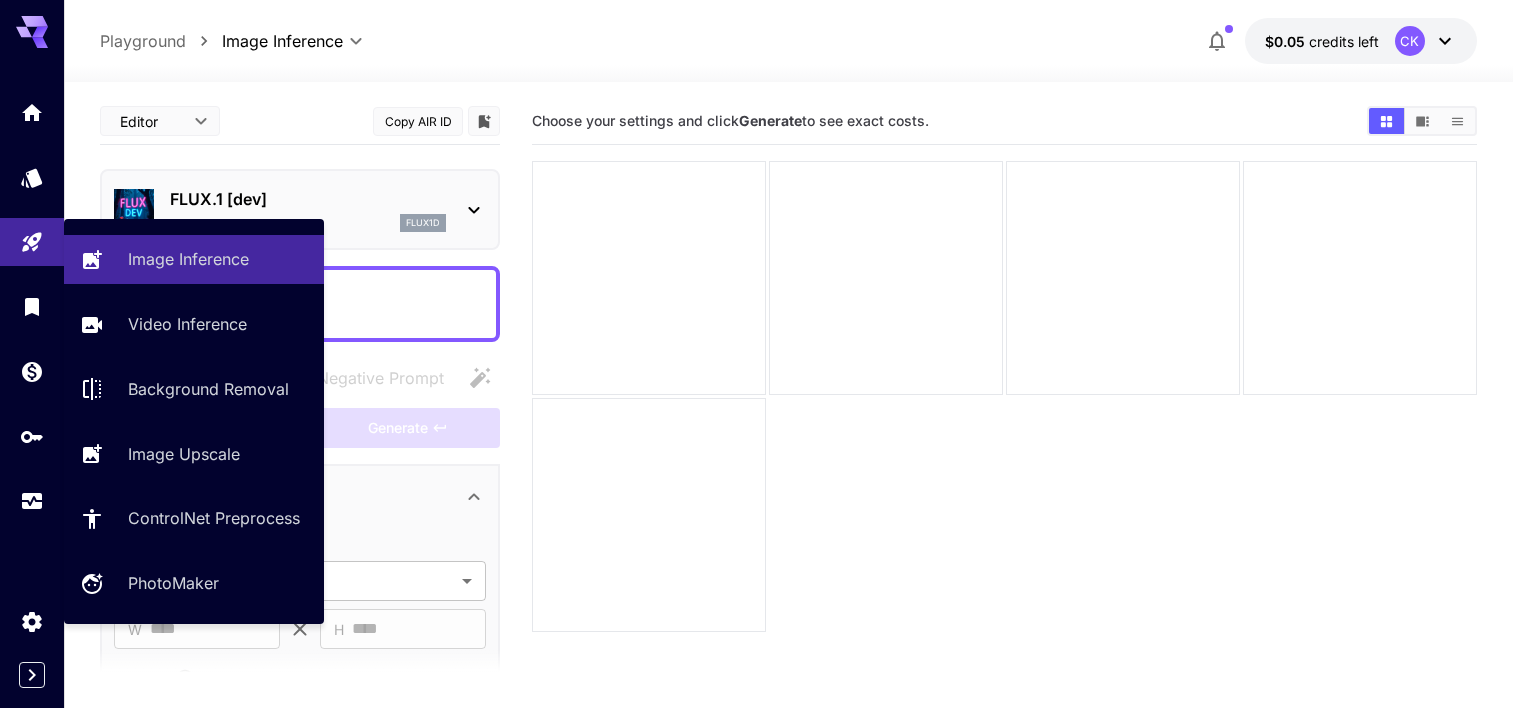 type on "**********" 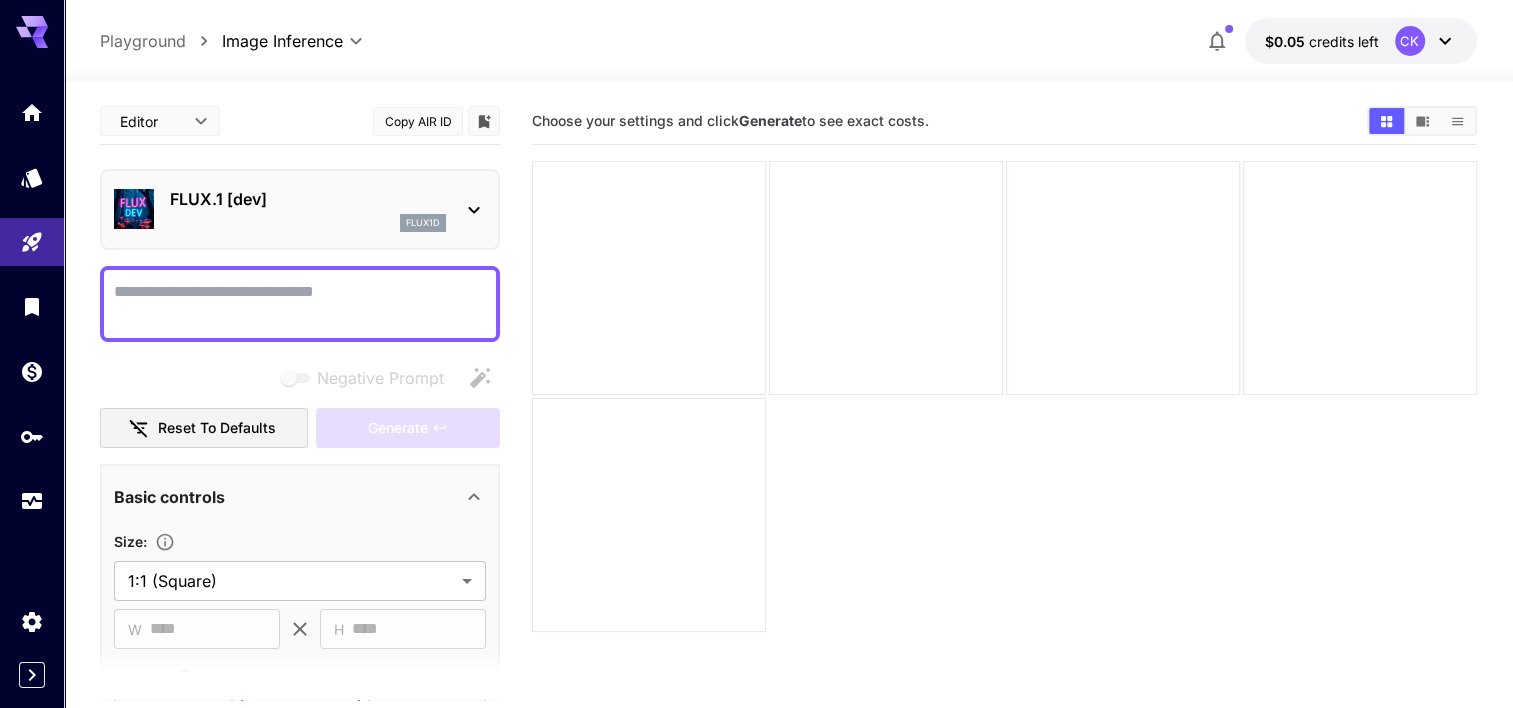 paste on "**********" 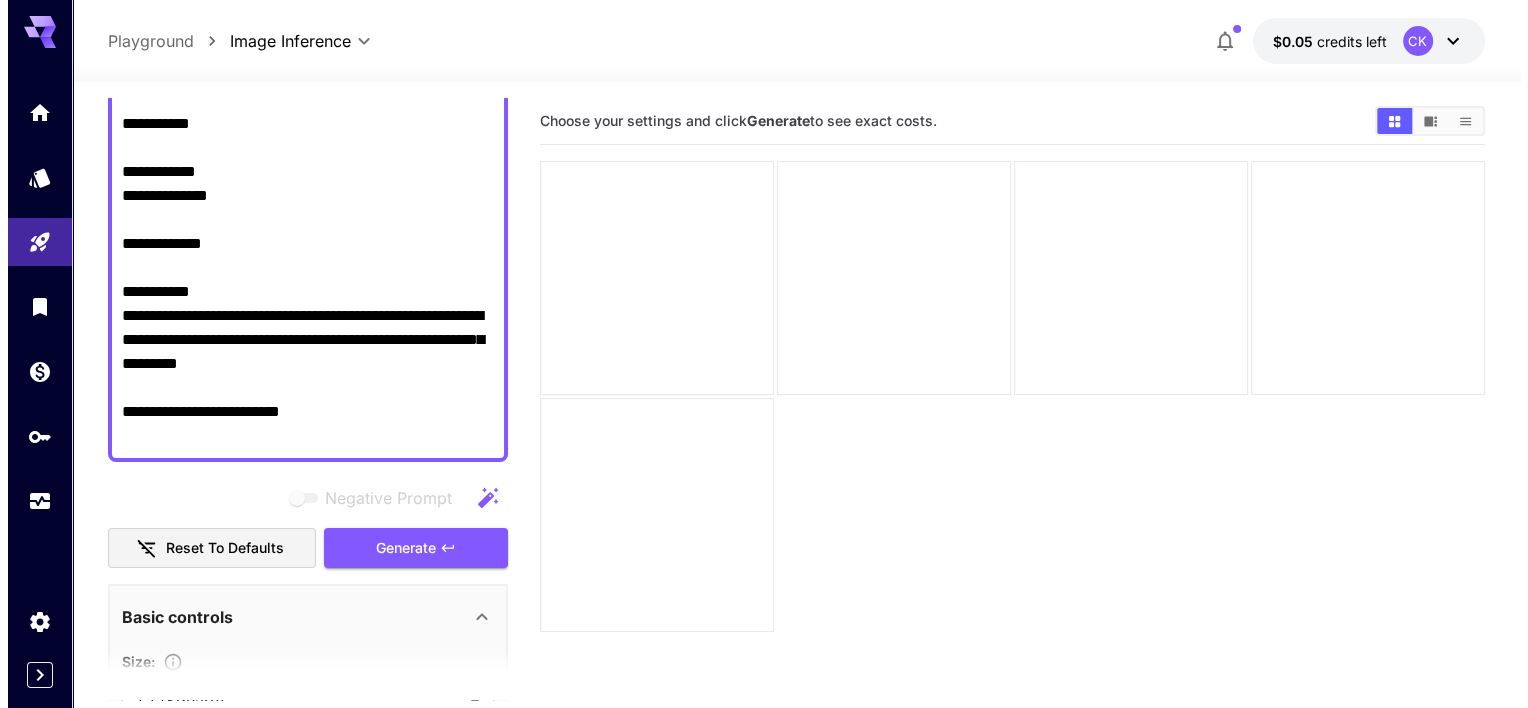 scroll, scrollTop: 0, scrollLeft: 0, axis: both 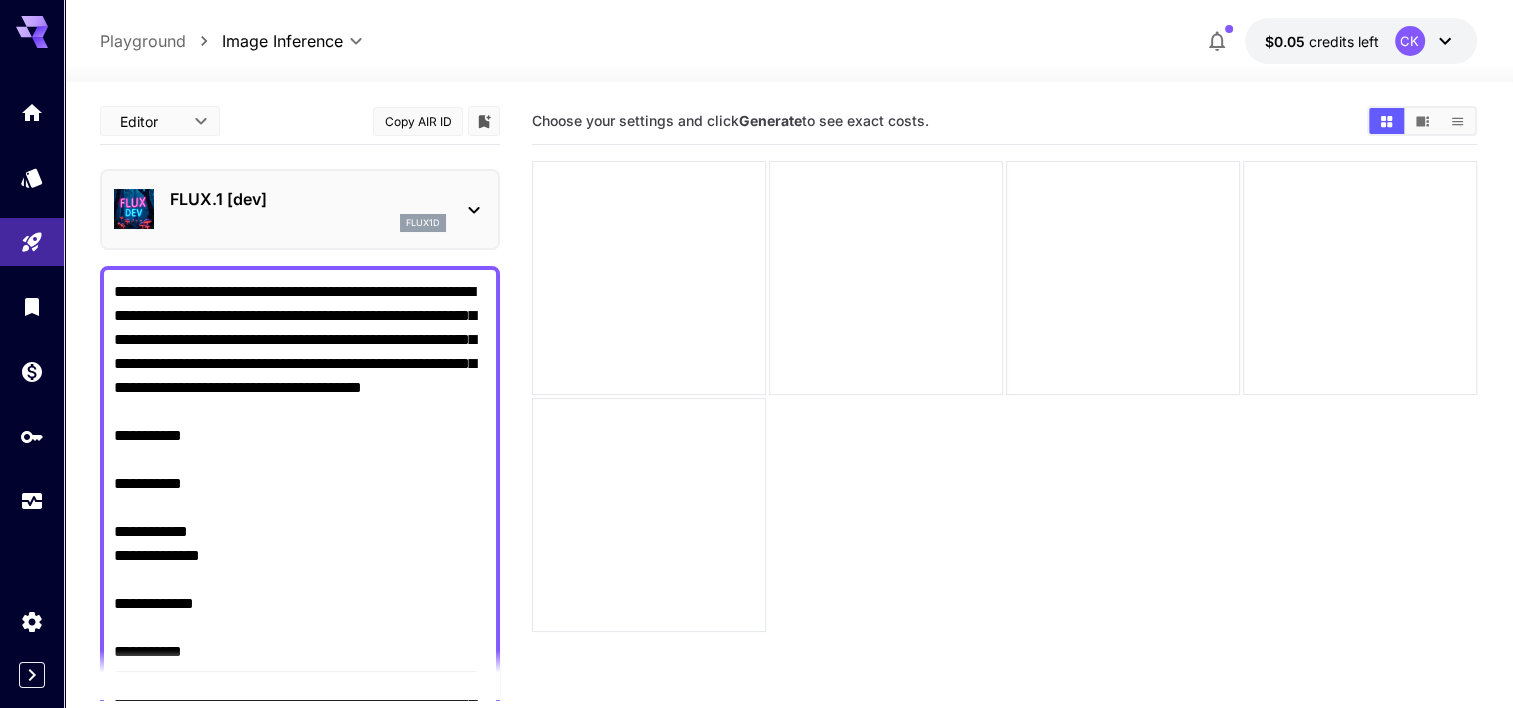 type on "**********" 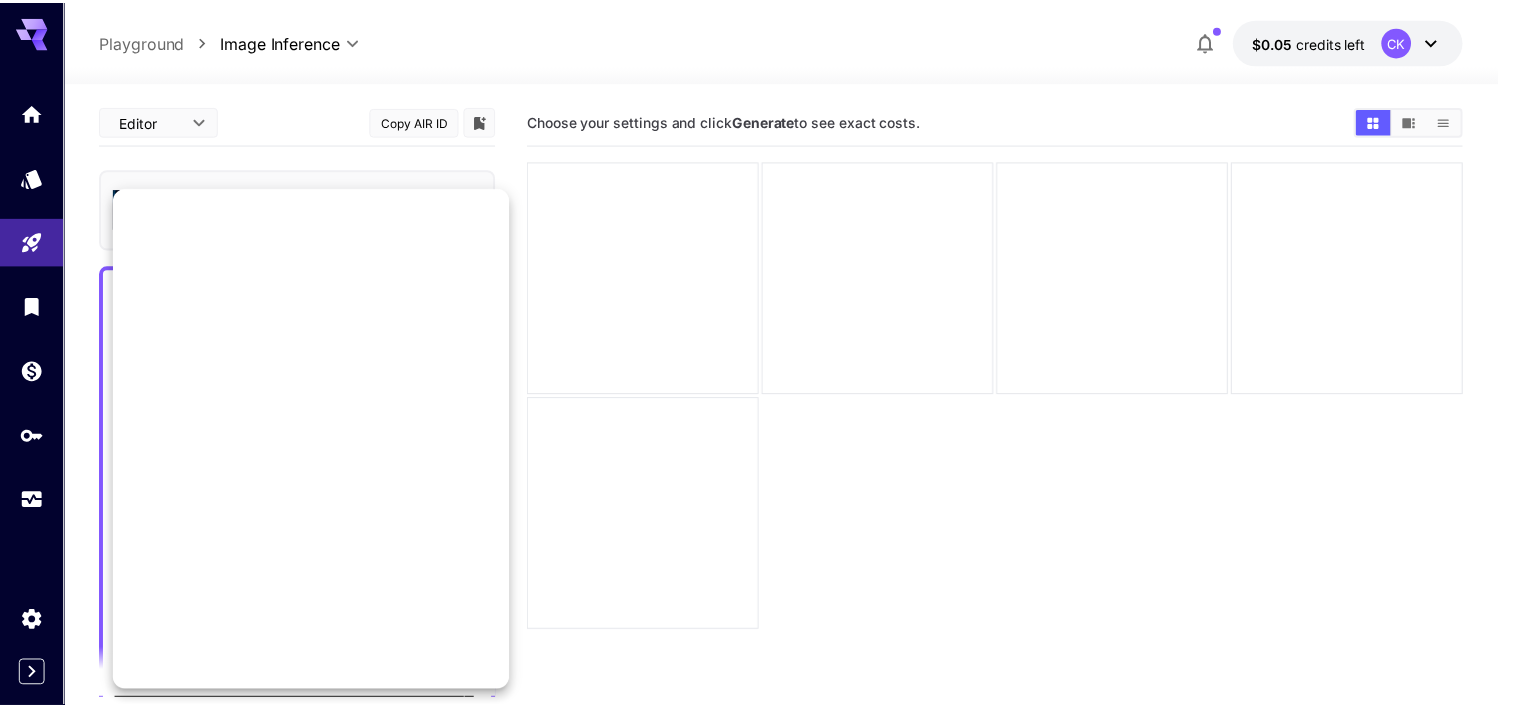 scroll, scrollTop: 0, scrollLeft: 0, axis: both 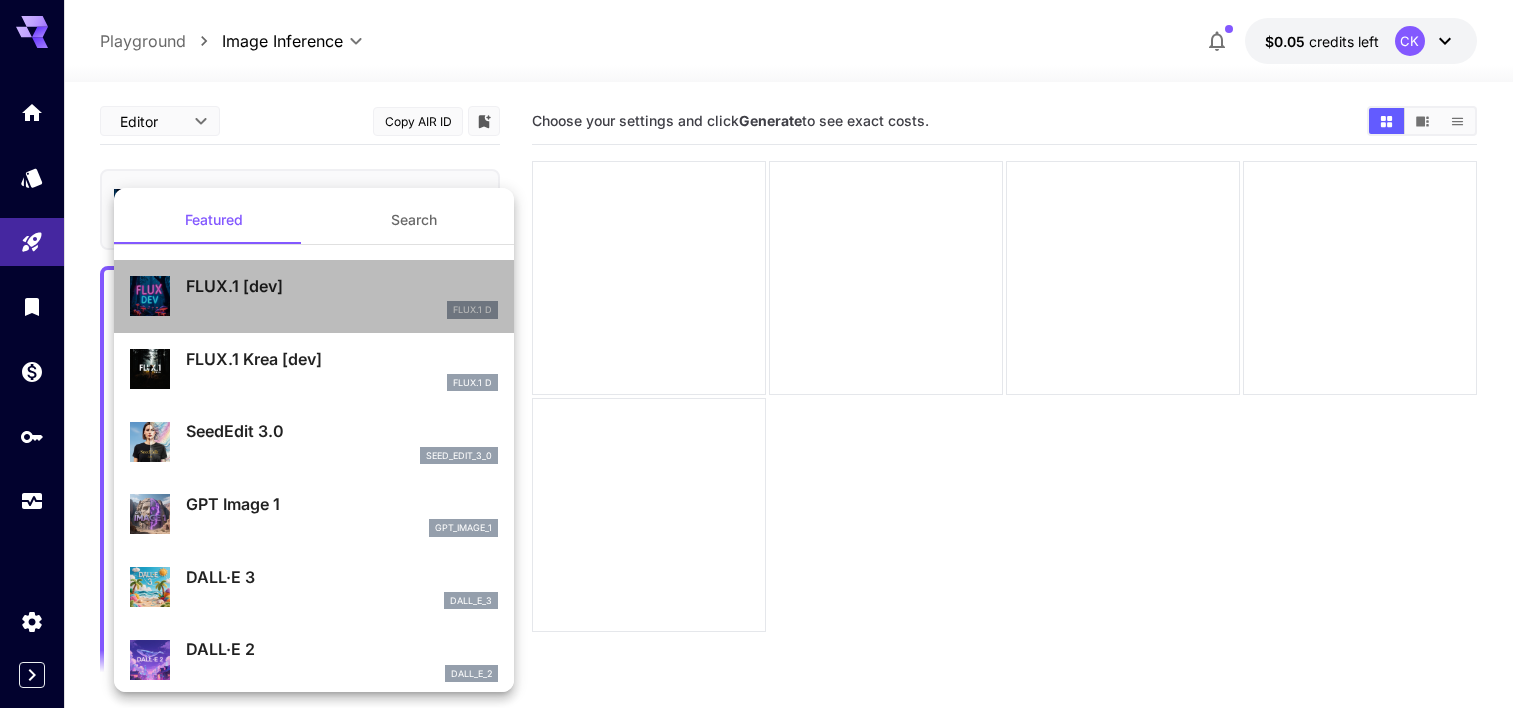 click on "FLUX.1 D" at bounding box center (342, 310) 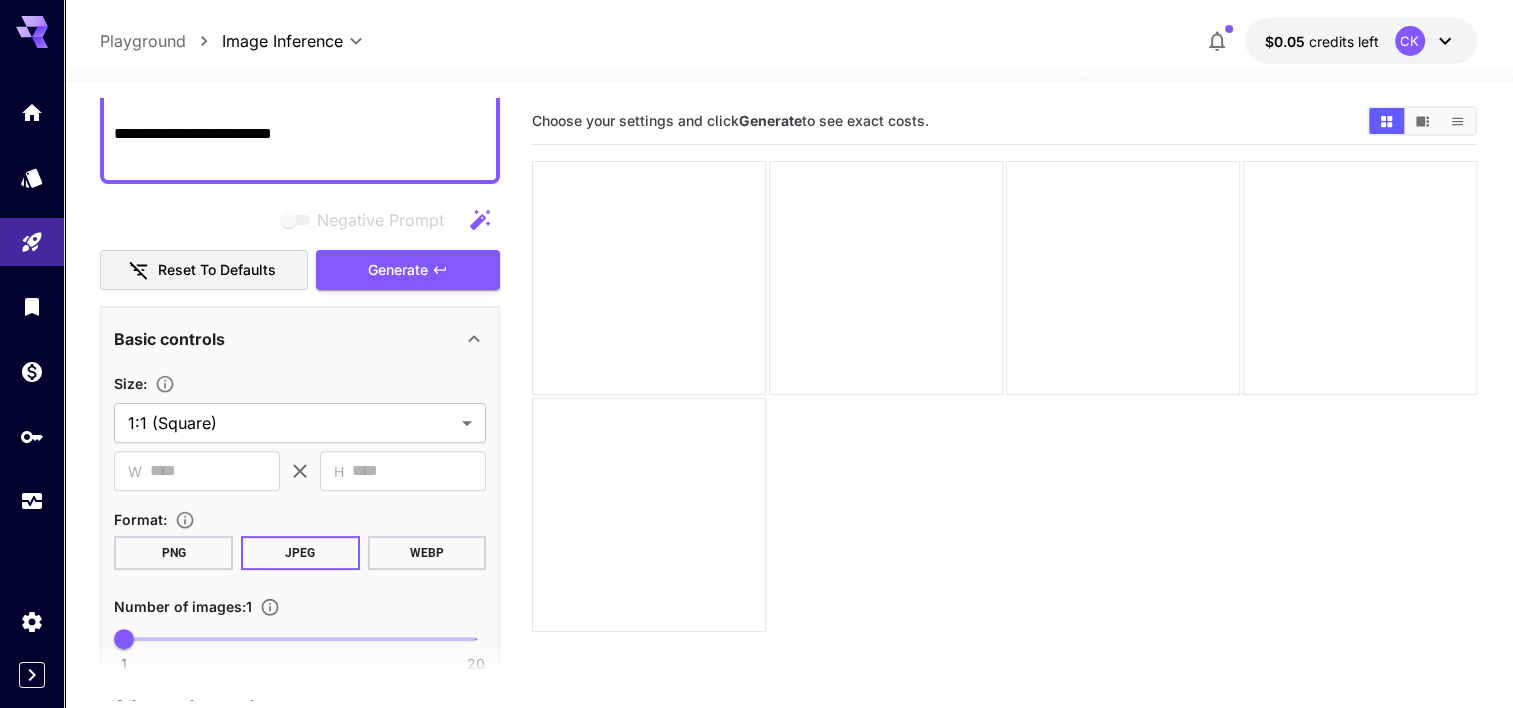 scroll, scrollTop: 748, scrollLeft: 0, axis: vertical 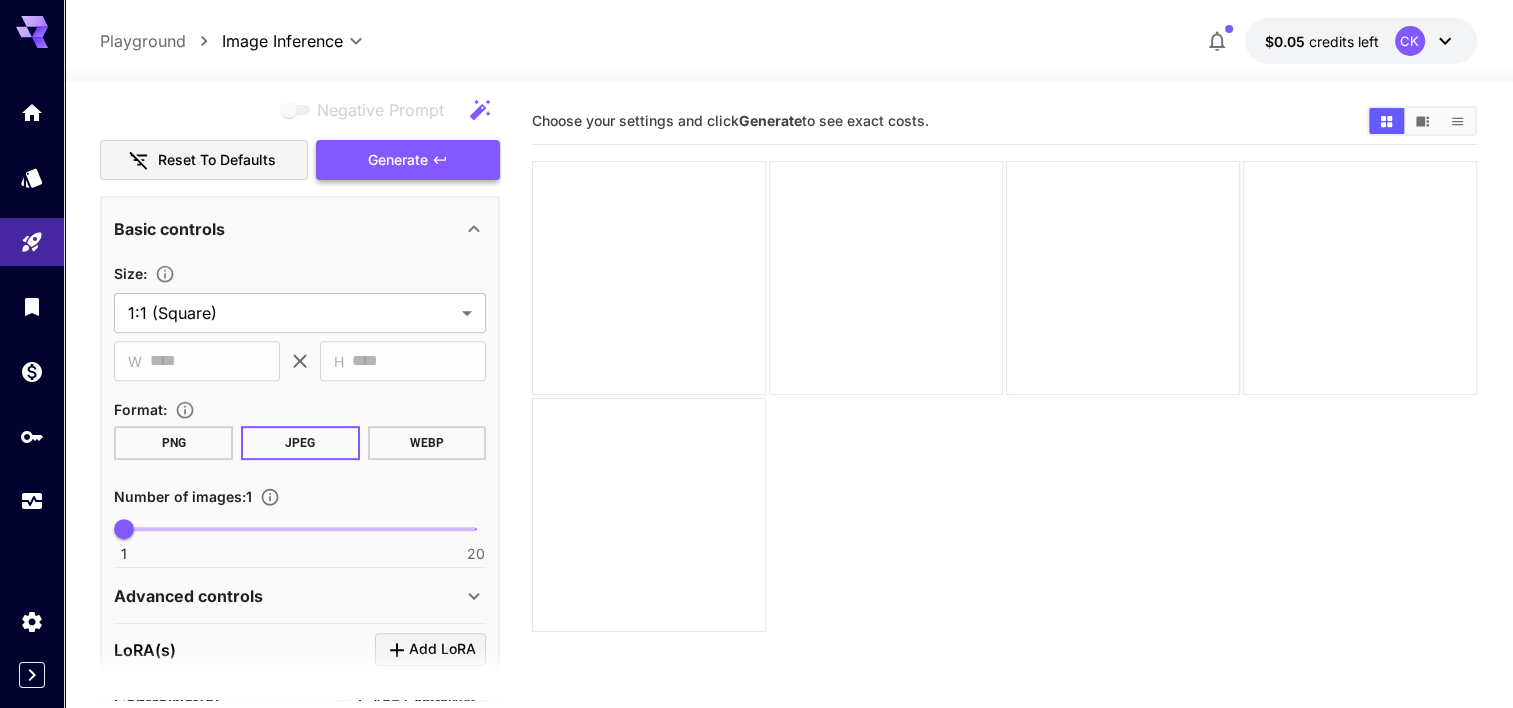 click on "Generate" at bounding box center (408, 160) 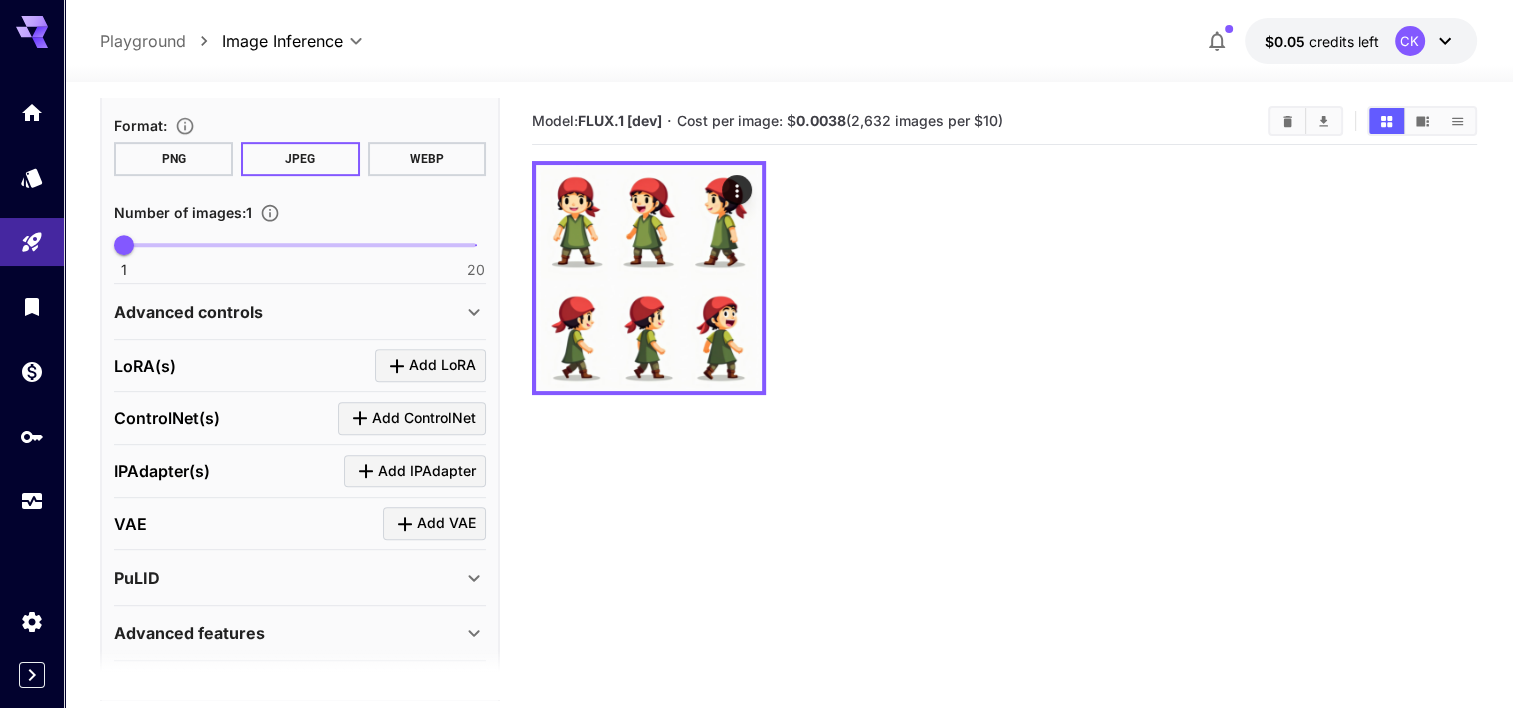 scroll, scrollTop: 1093, scrollLeft: 0, axis: vertical 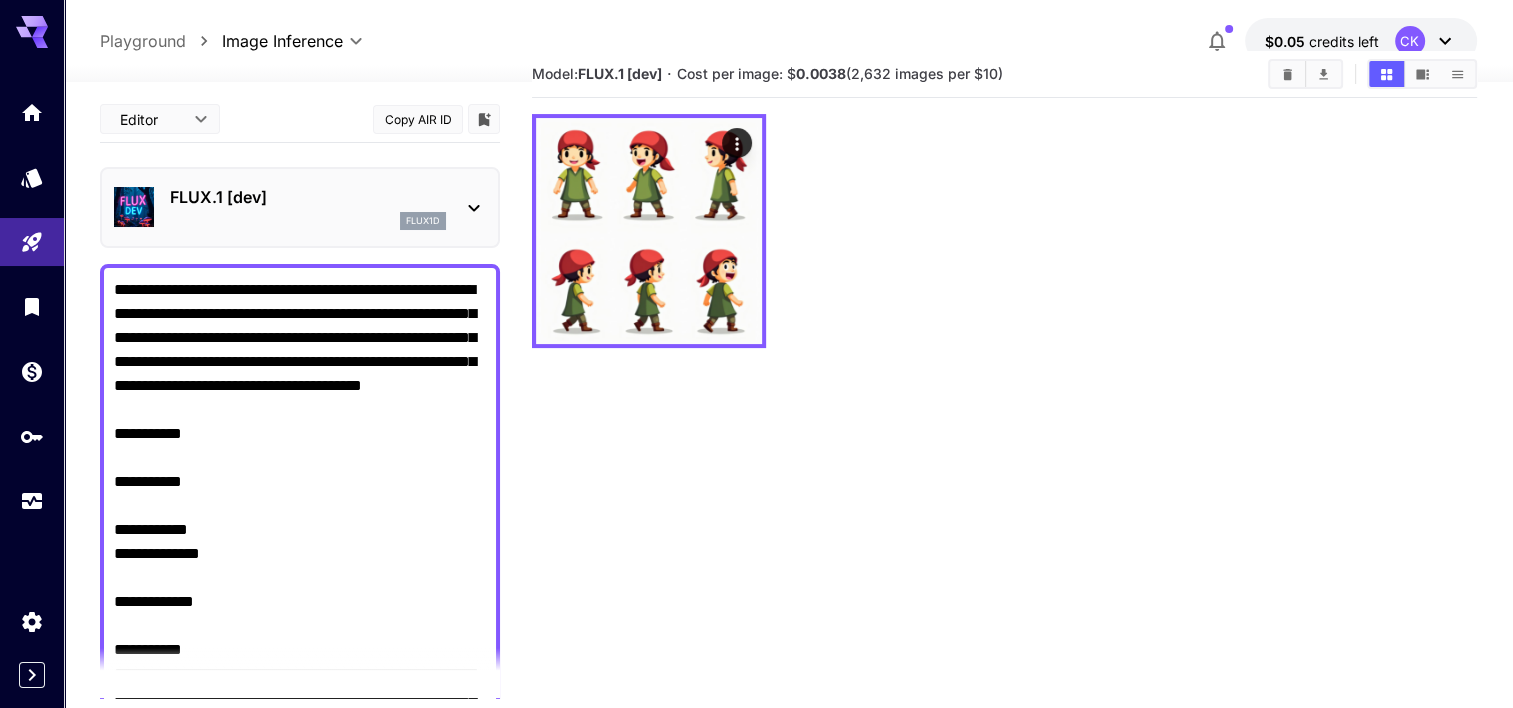 click on "flux1d" at bounding box center (308, 221) 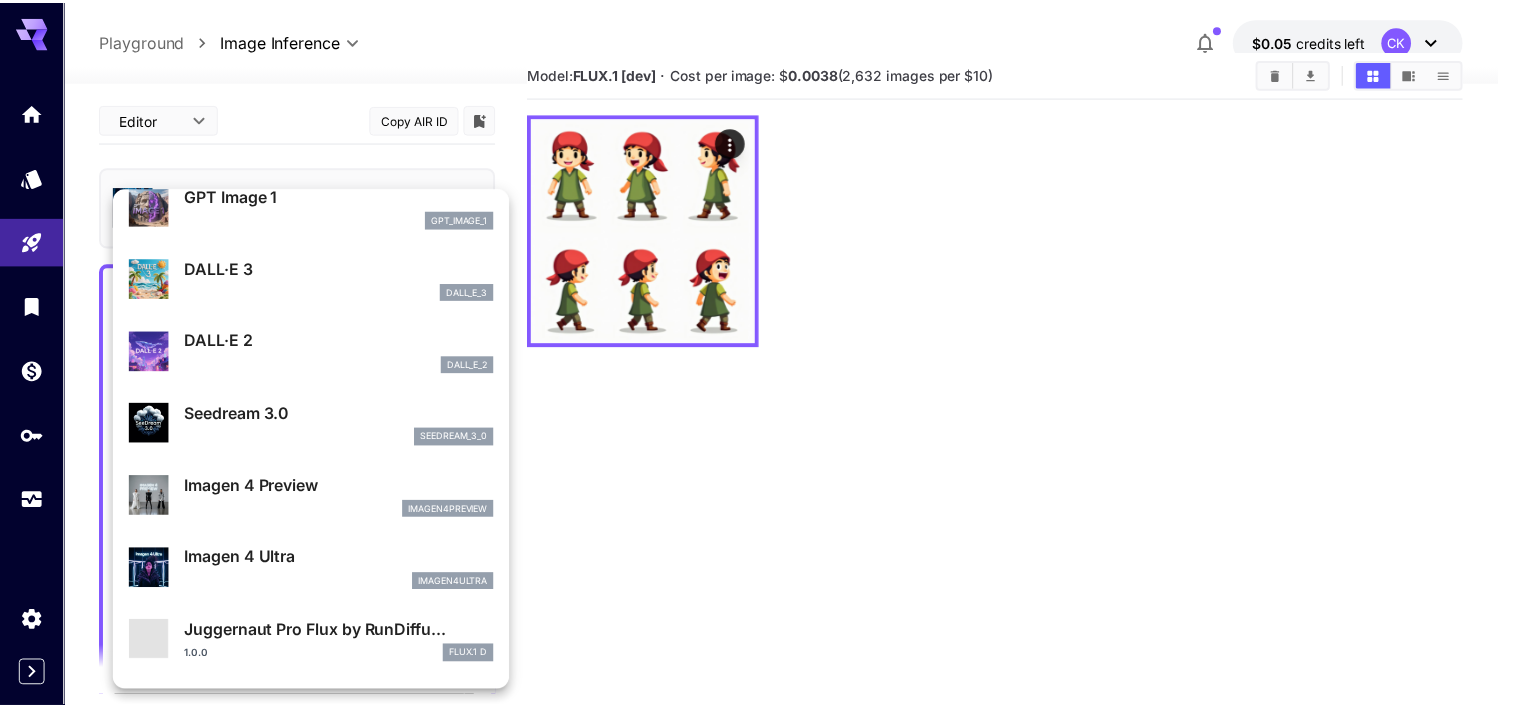 scroll, scrollTop: 308, scrollLeft: 0, axis: vertical 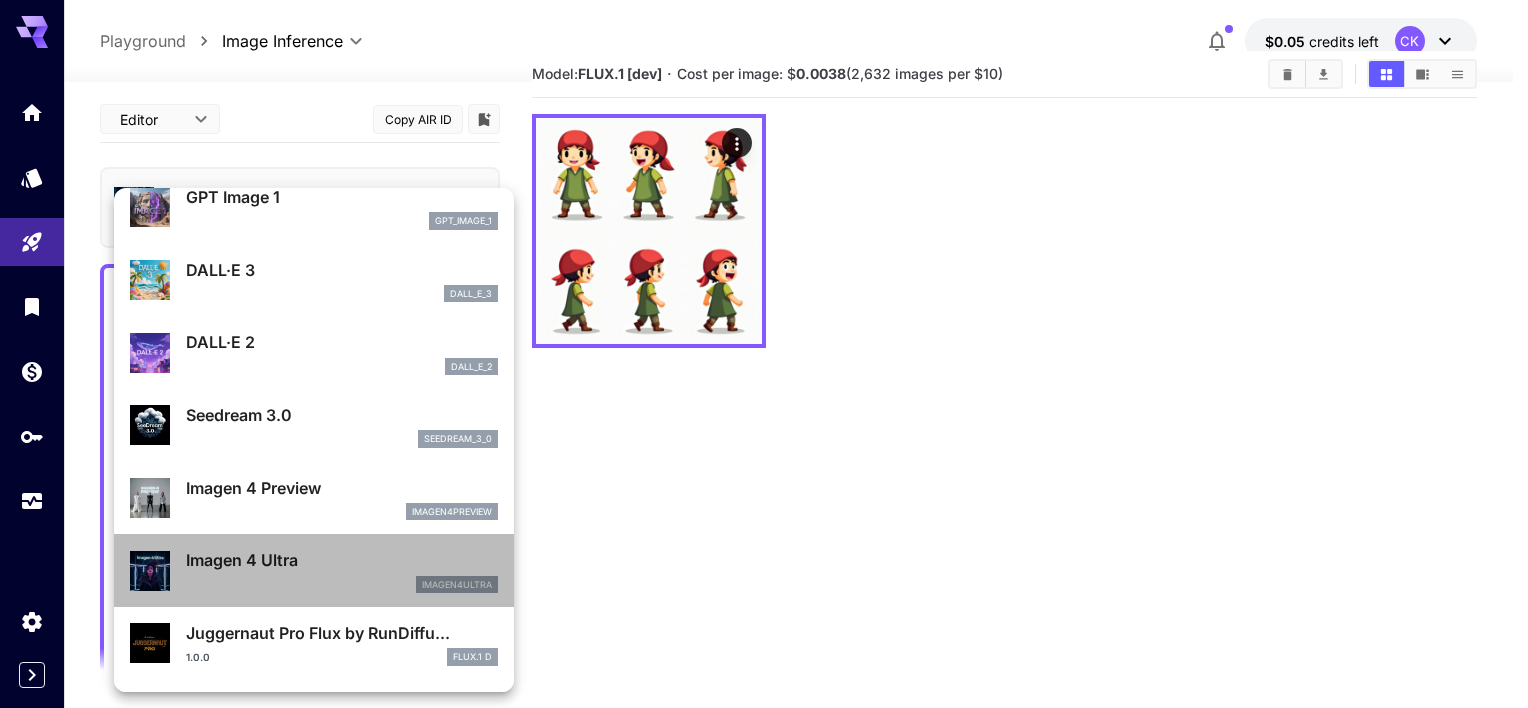 click on "Imagen 4 Ultra" at bounding box center [342, 560] 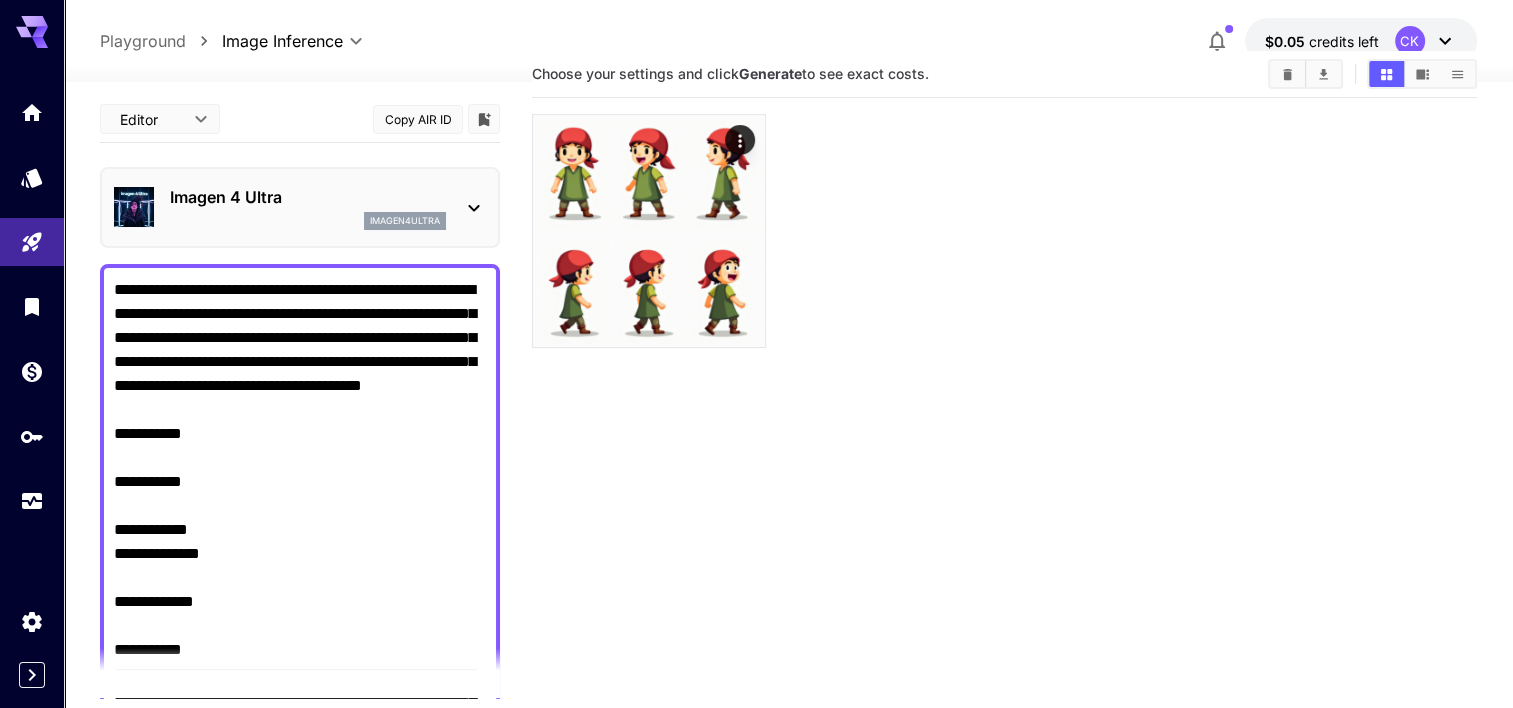click on "**********" at bounding box center [300, 542] 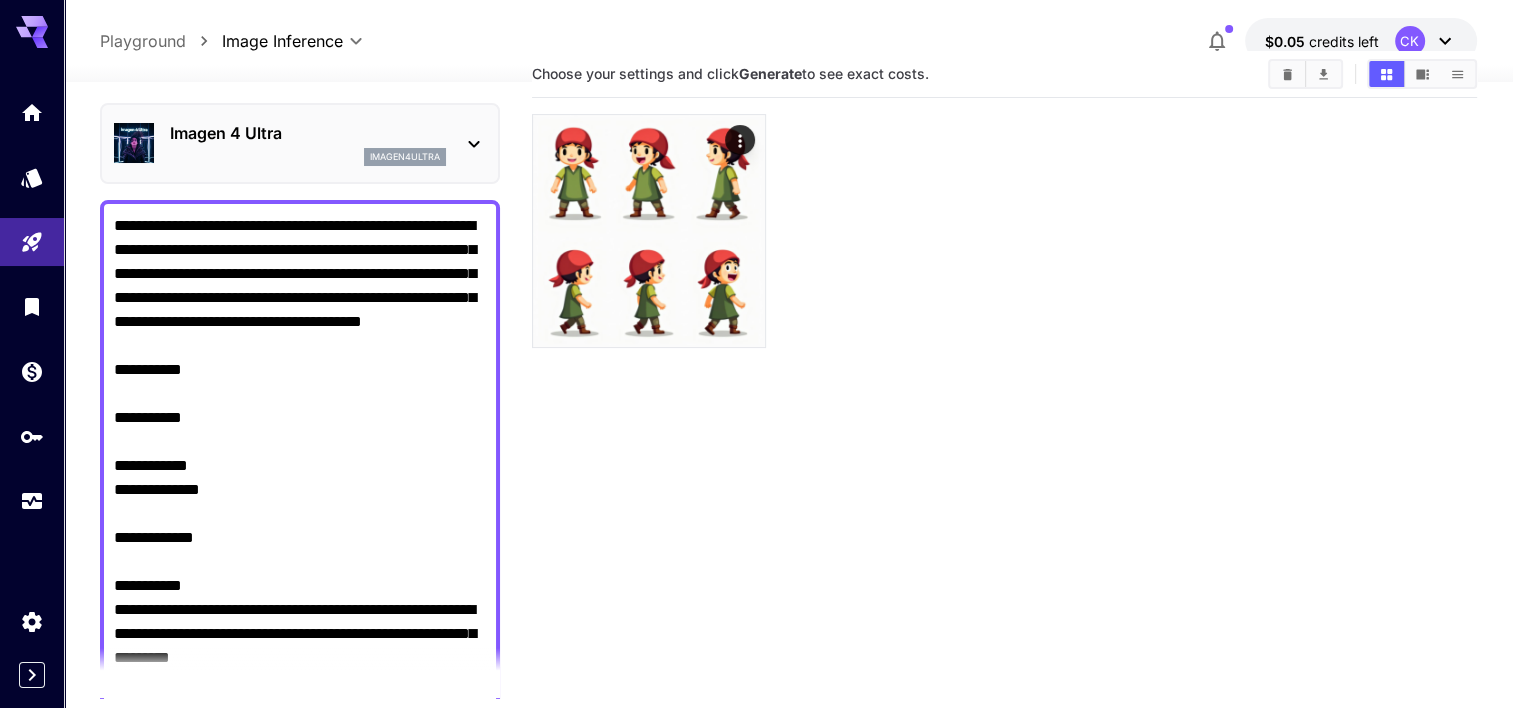 scroll, scrollTop: 0, scrollLeft: 0, axis: both 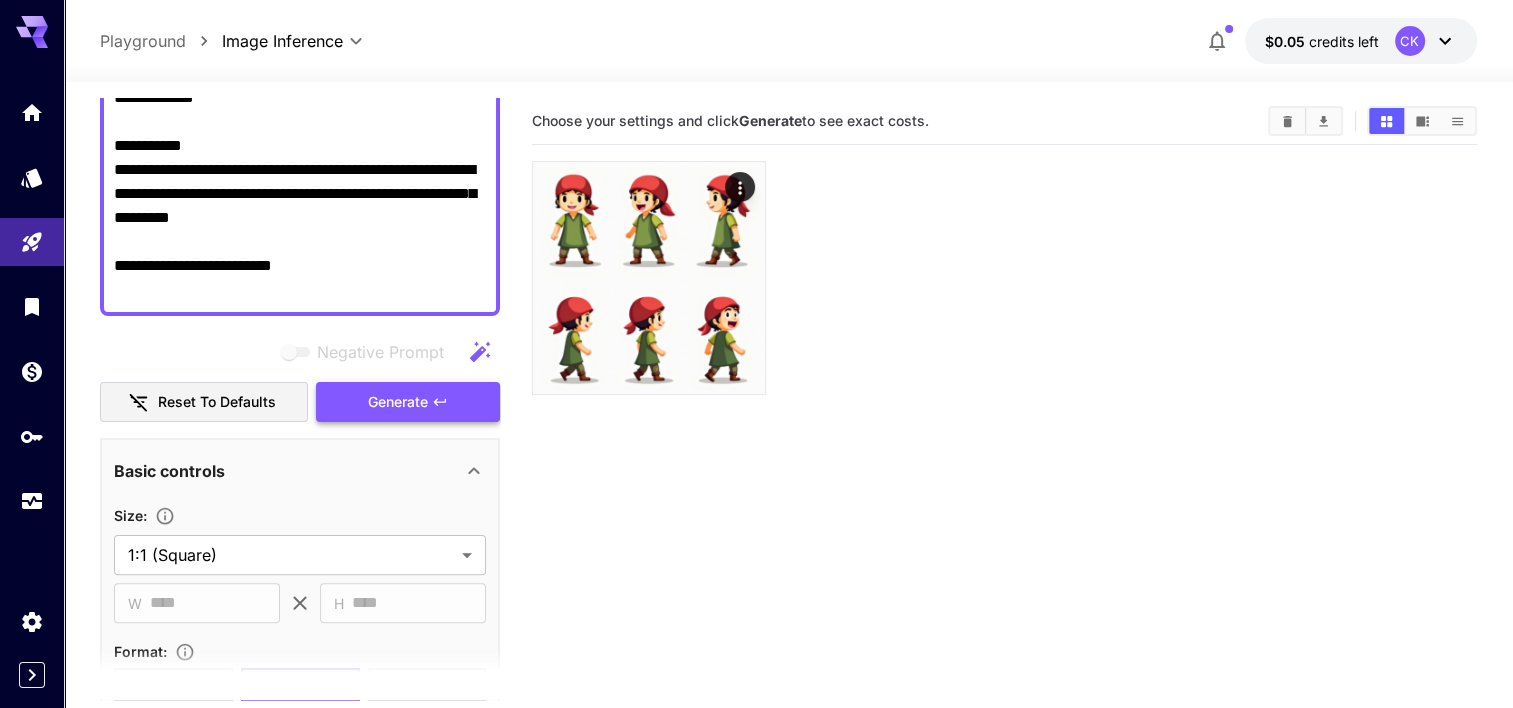 click on "Generate" at bounding box center [398, 402] 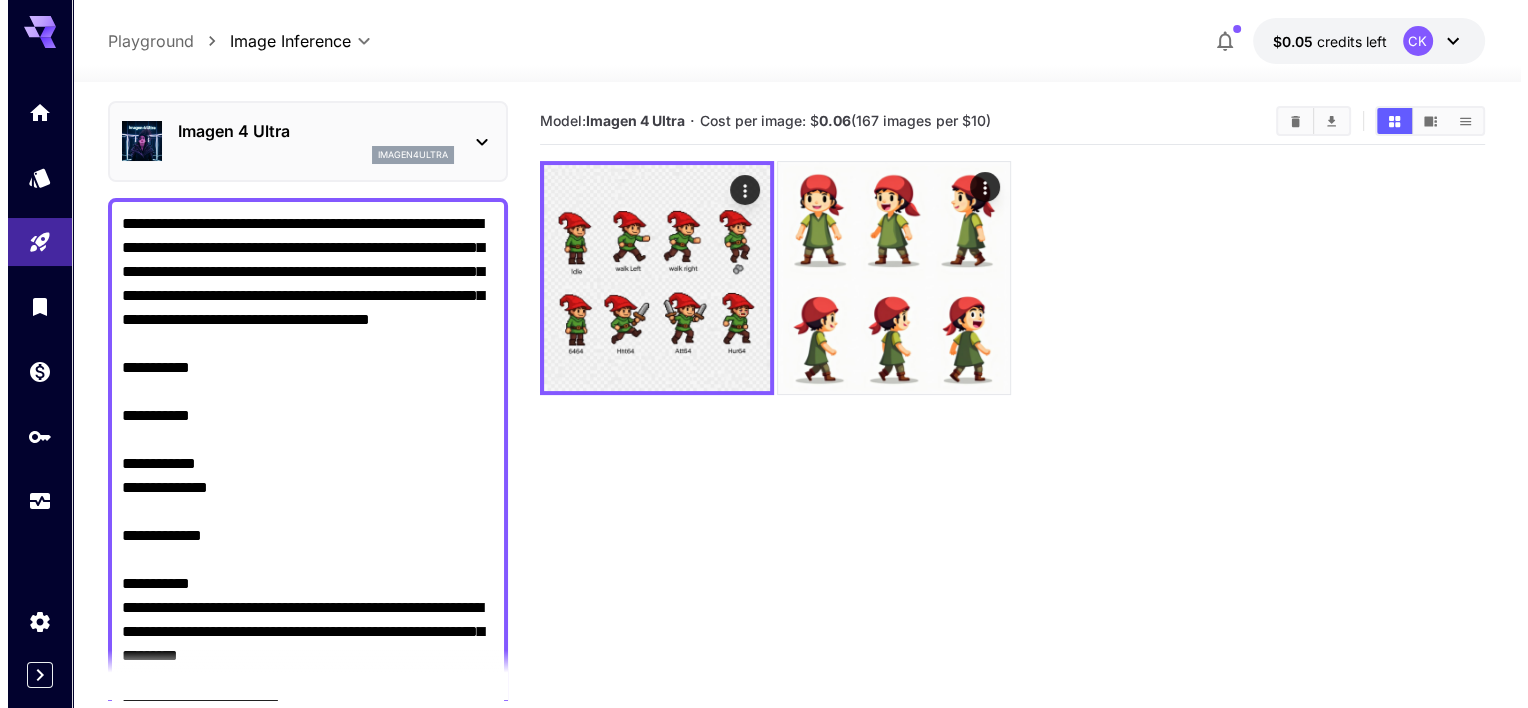 scroll, scrollTop: 62, scrollLeft: 0, axis: vertical 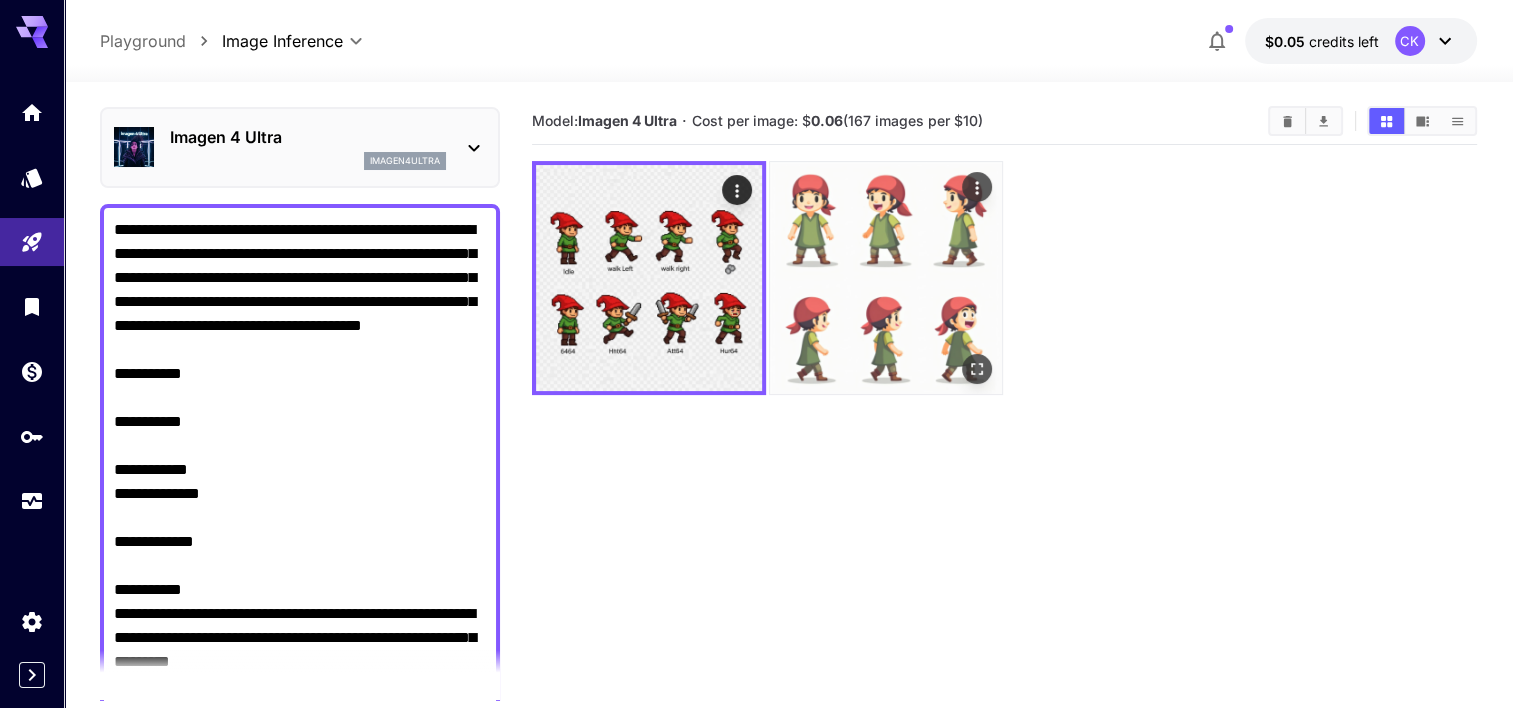 click at bounding box center [886, 278] 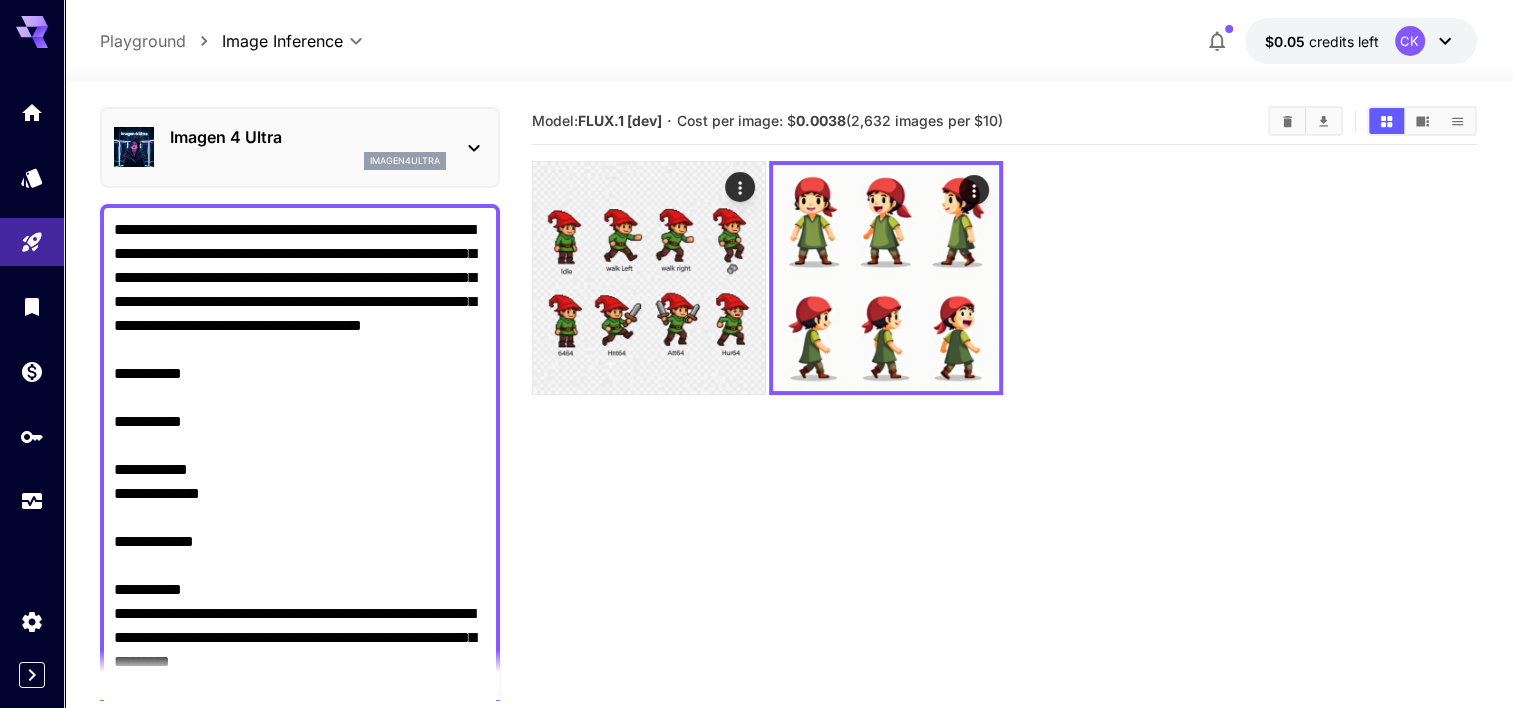 click on "Model:  FLUX.1 [dev] · Cost per image: $ 0.0038  (2,632 images per $10)" at bounding box center (1004, 452) 